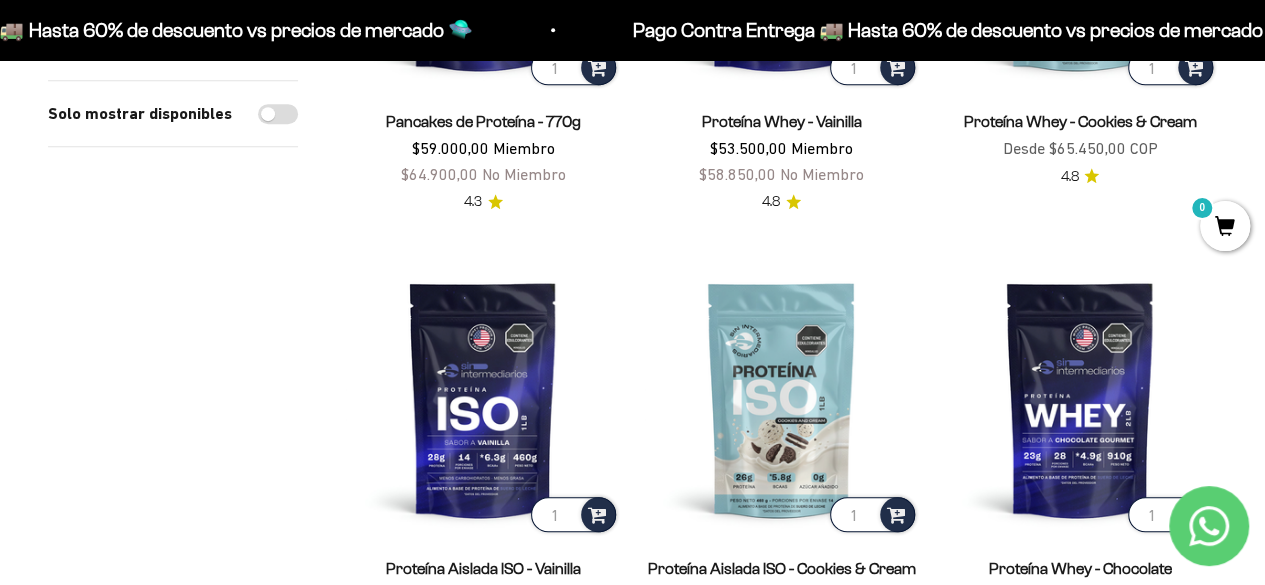 scroll, scrollTop: 600, scrollLeft: 0, axis: vertical 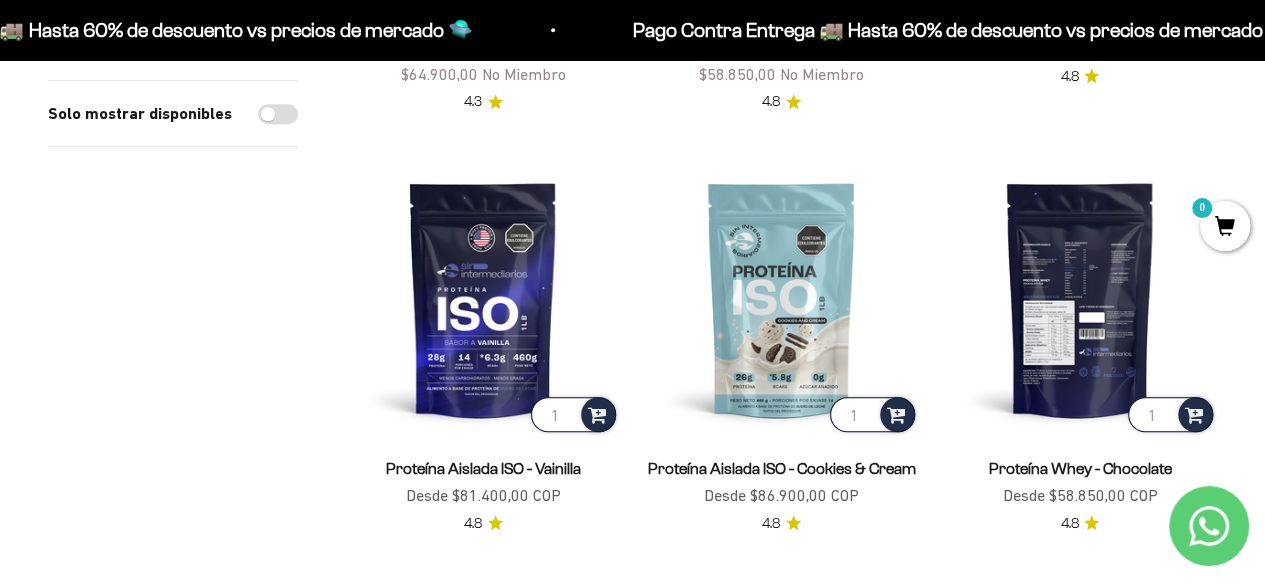 click at bounding box center (1080, 299) 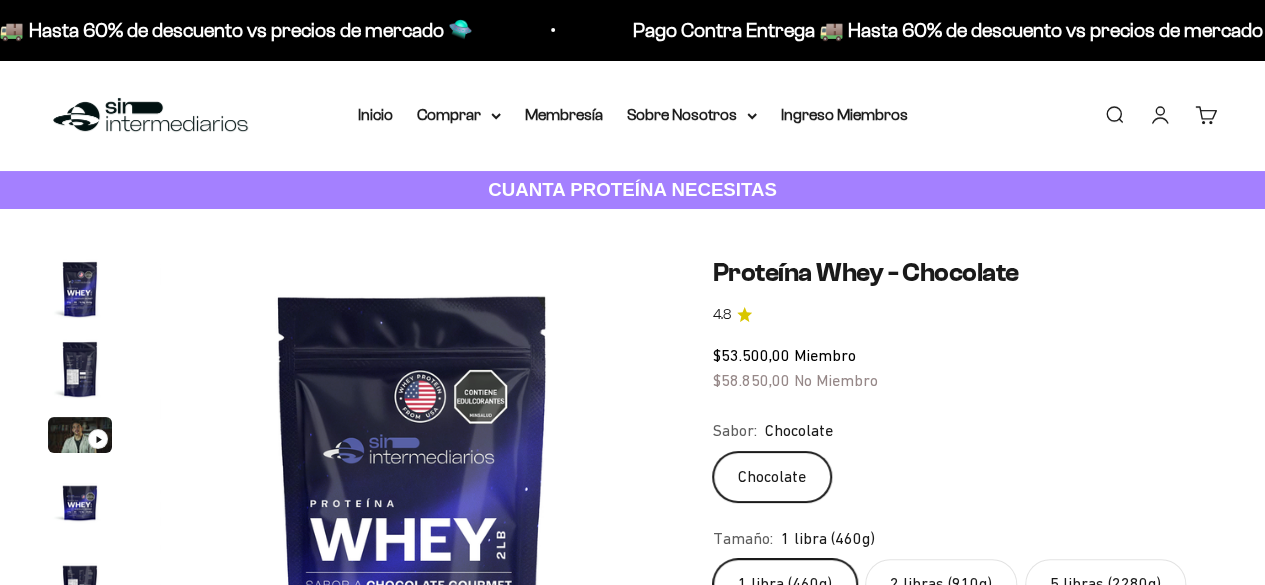 scroll, scrollTop: 200, scrollLeft: 0, axis: vertical 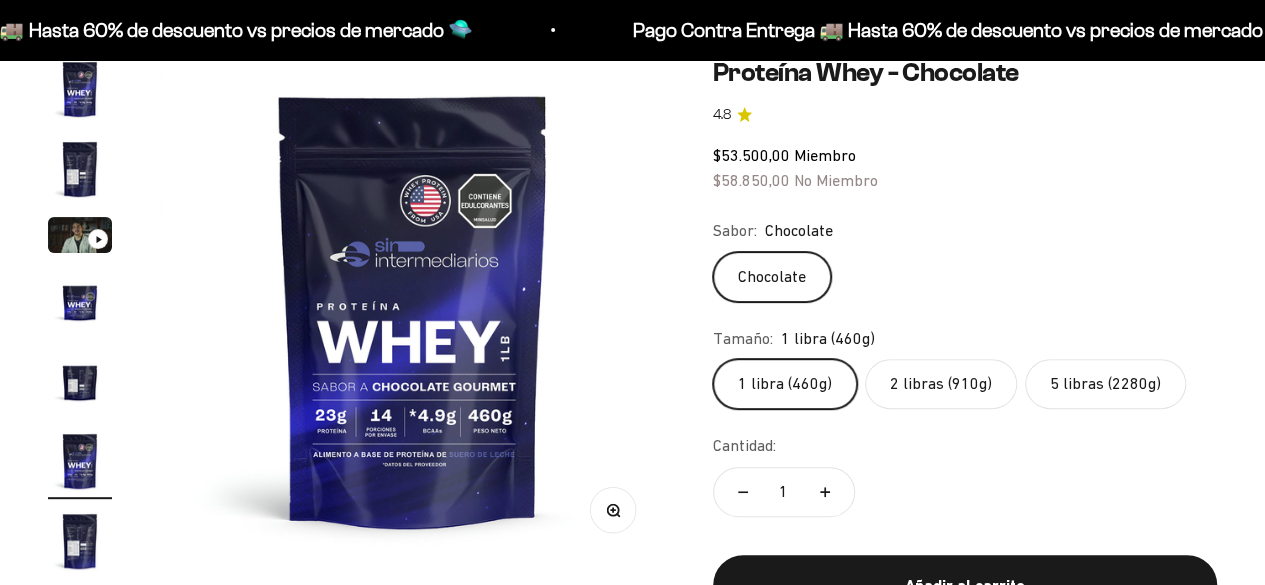 click on "2 libras (910g)" 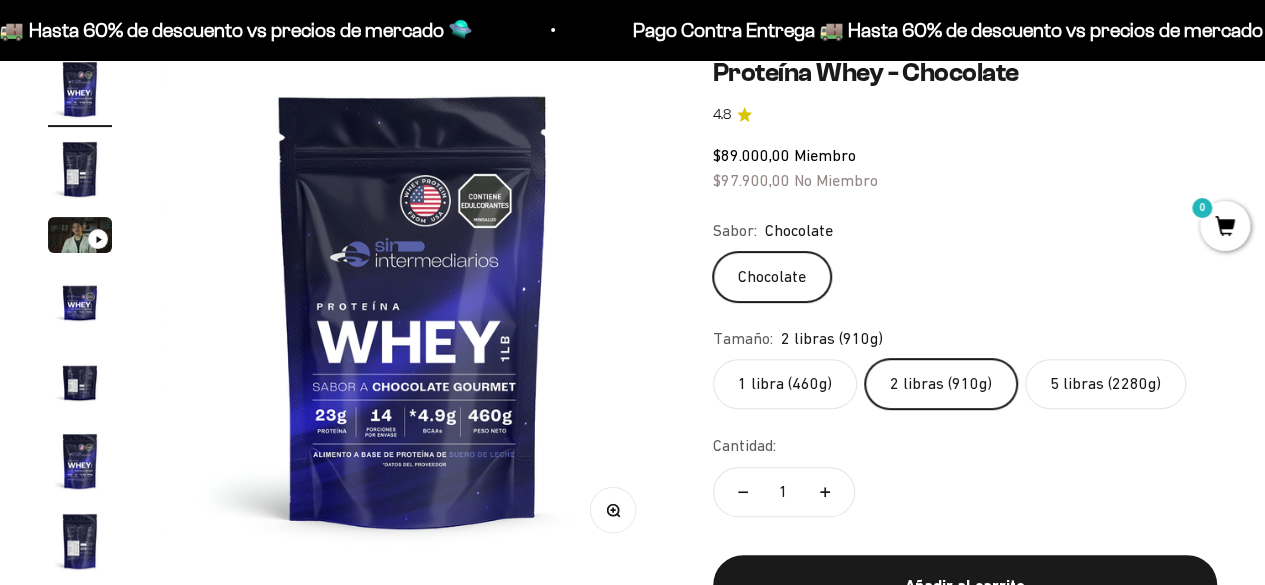 scroll, scrollTop: 0, scrollLeft: 0, axis: both 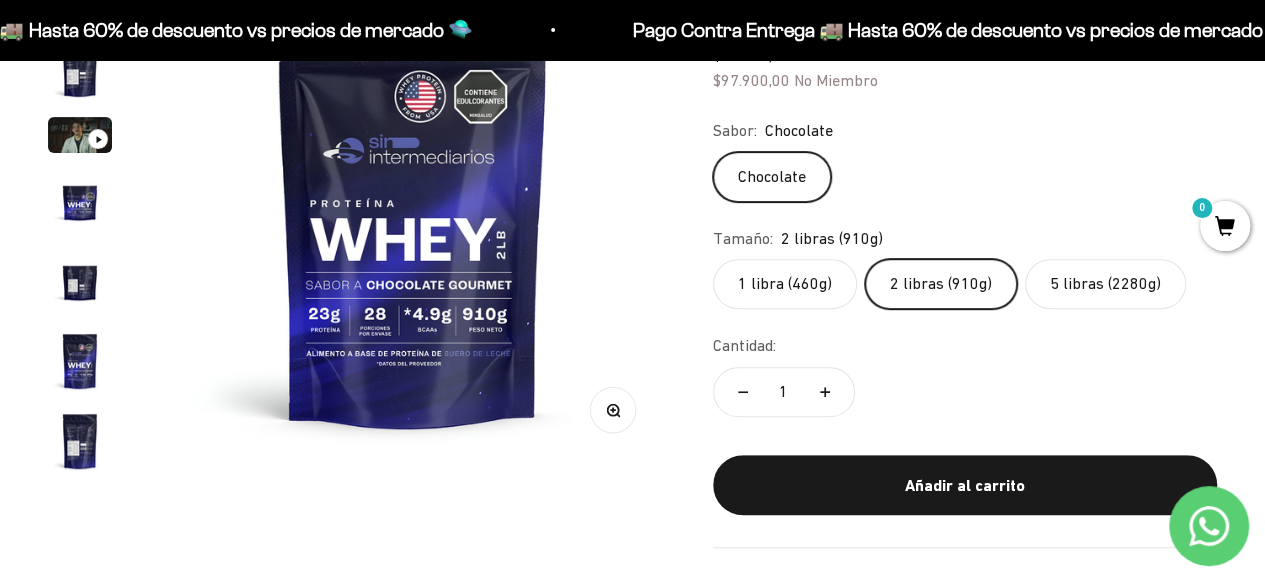 click on "1 libra (460g)" 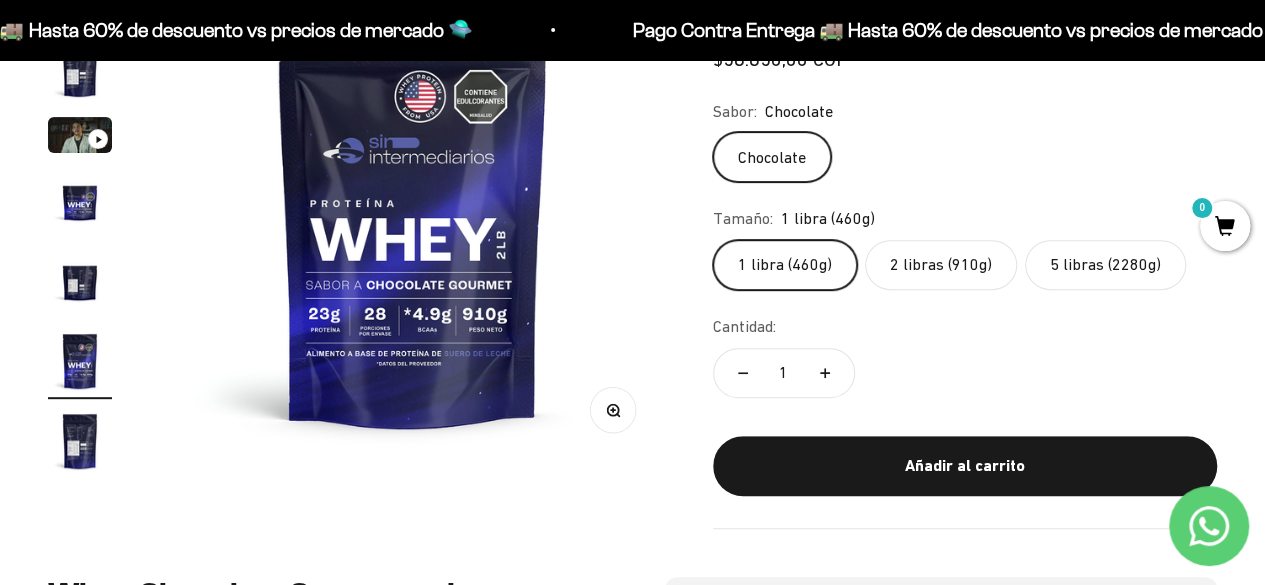 scroll, scrollTop: 0, scrollLeft: 2582, axis: horizontal 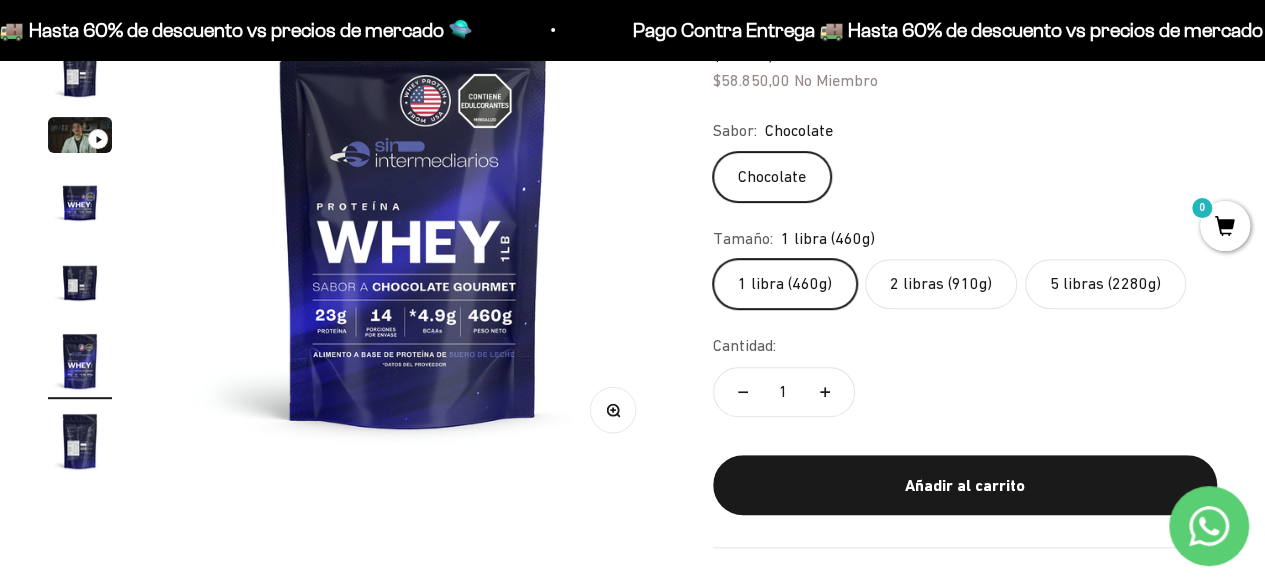 click on "2 libras (910g)" 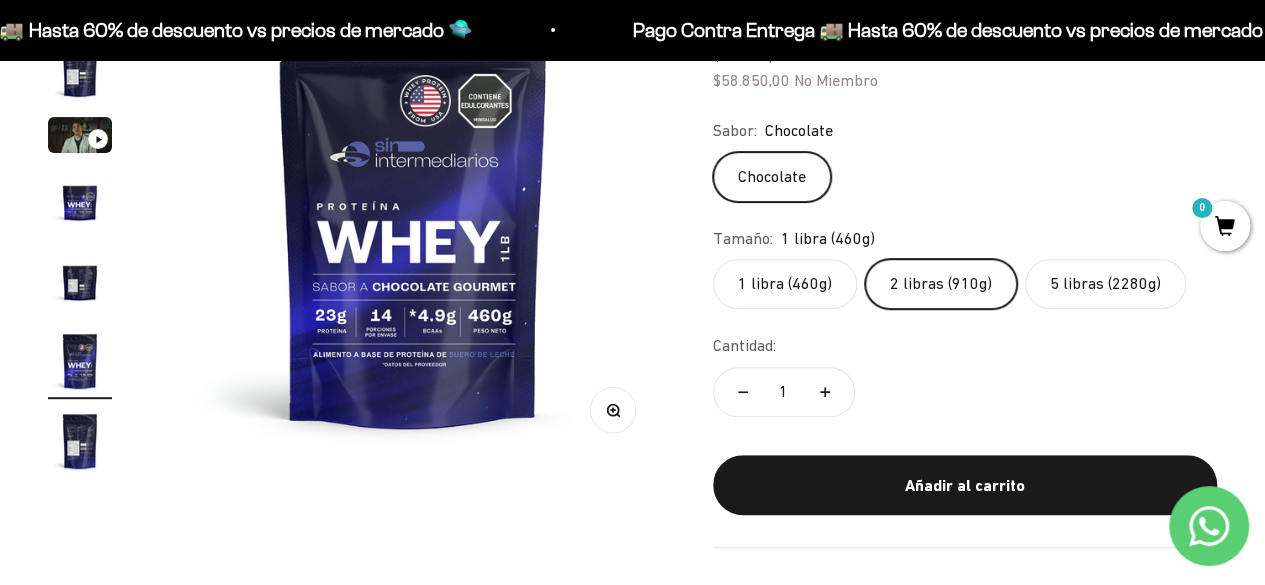 scroll, scrollTop: 0, scrollLeft: 0, axis: both 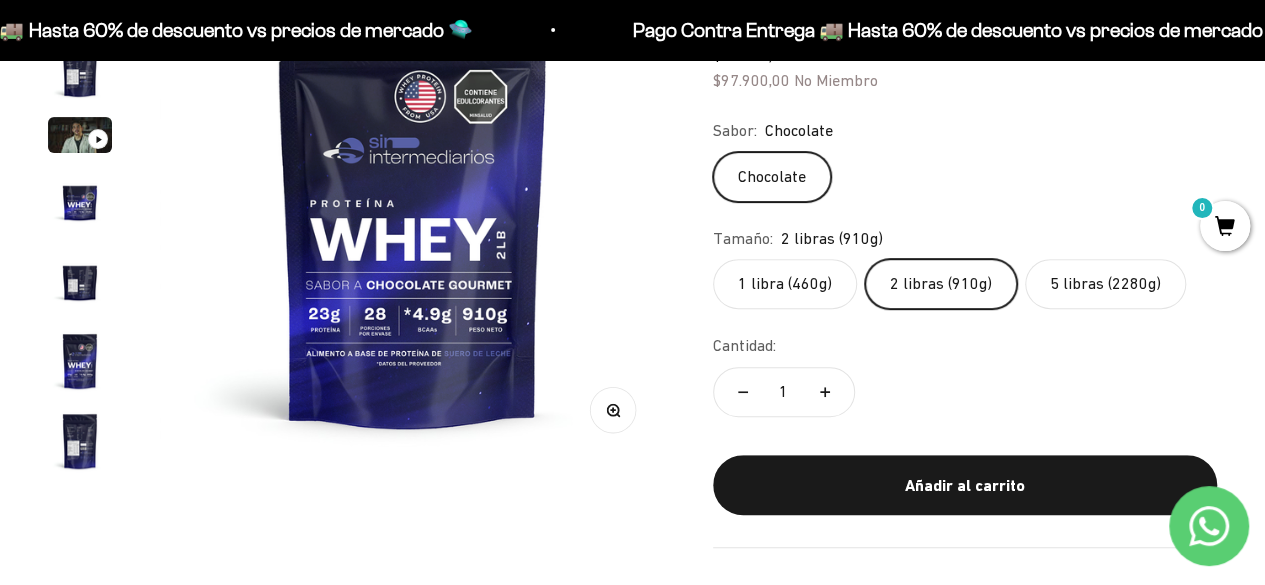 click on "1 libra (460g)" 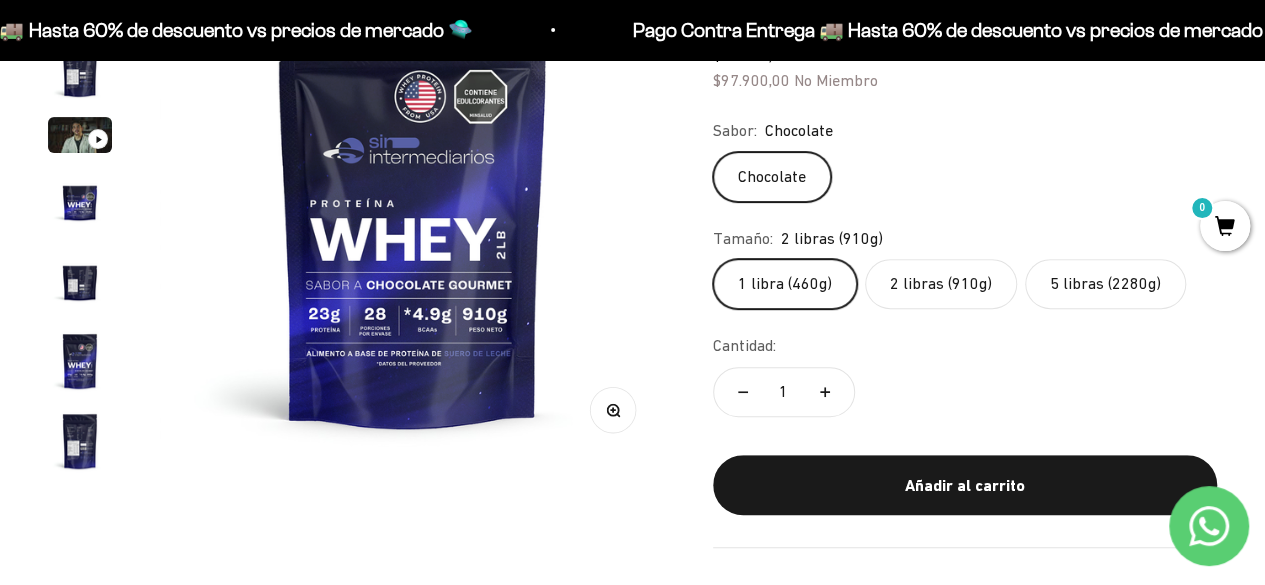 scroll, scrollTop: 0, scrollLeft: 2582, axis: horizontal 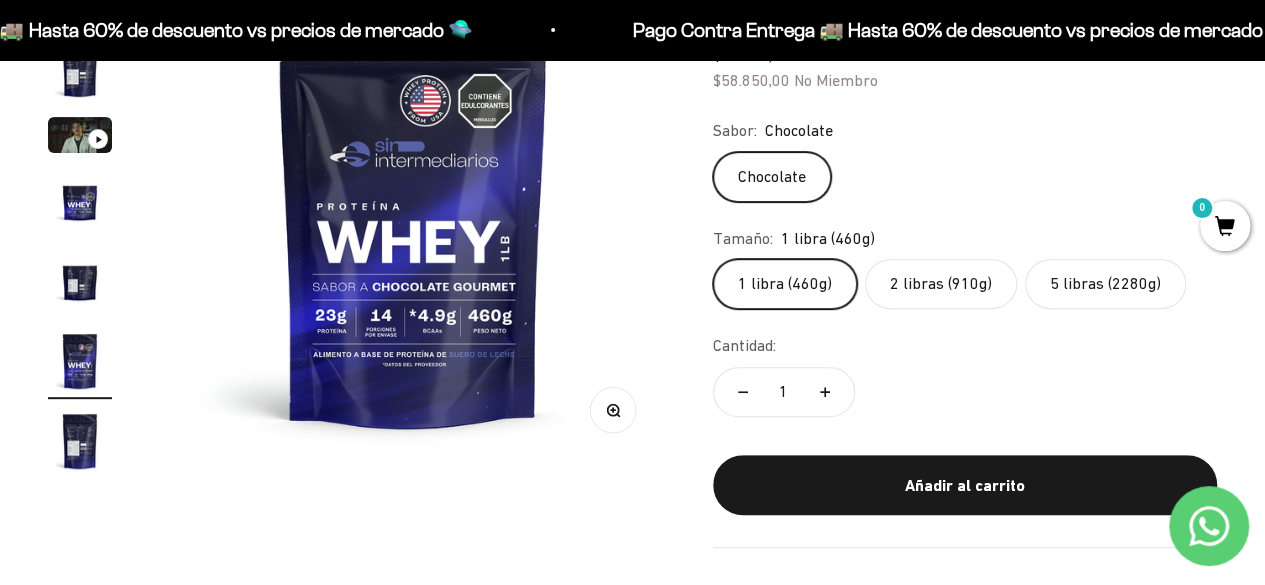 click on "2 libras (910g)" 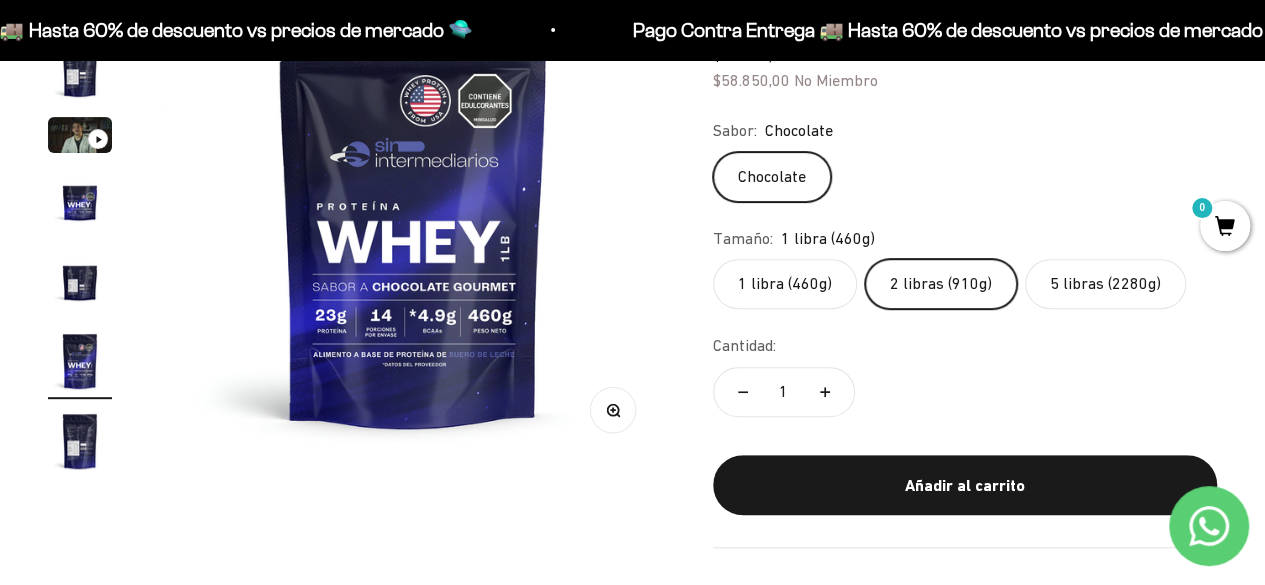 scroll, scrollTop: 0, scrollLeft: 0, axis: both 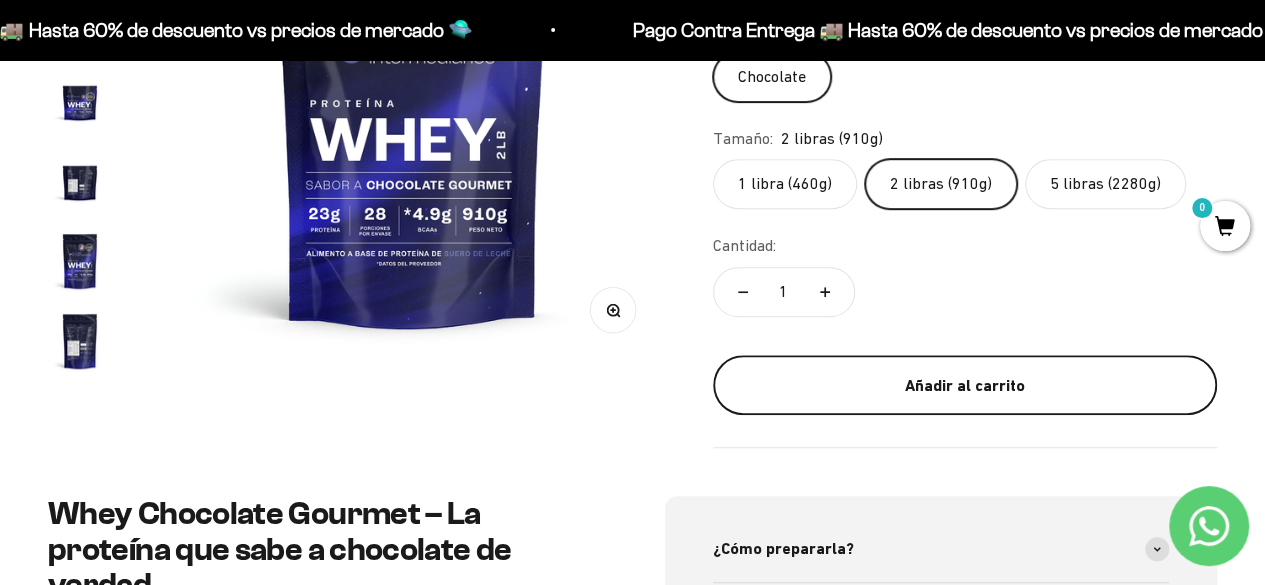 click on "Añadir al carrito" at bounding box center (965, 385) 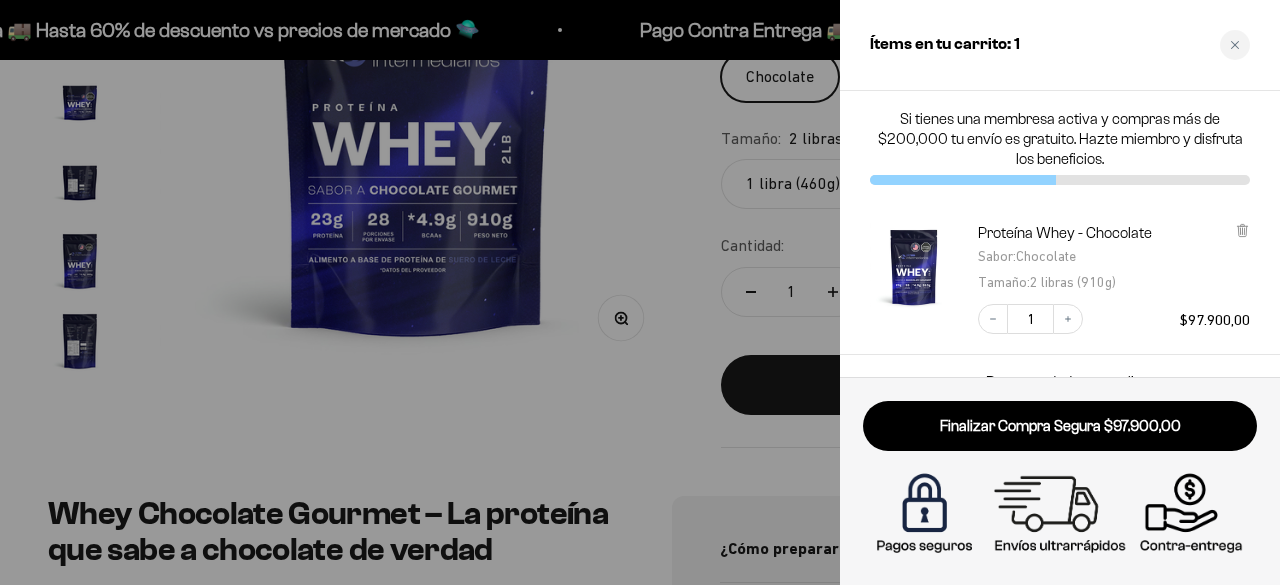 click at bounding box center (640, 292) 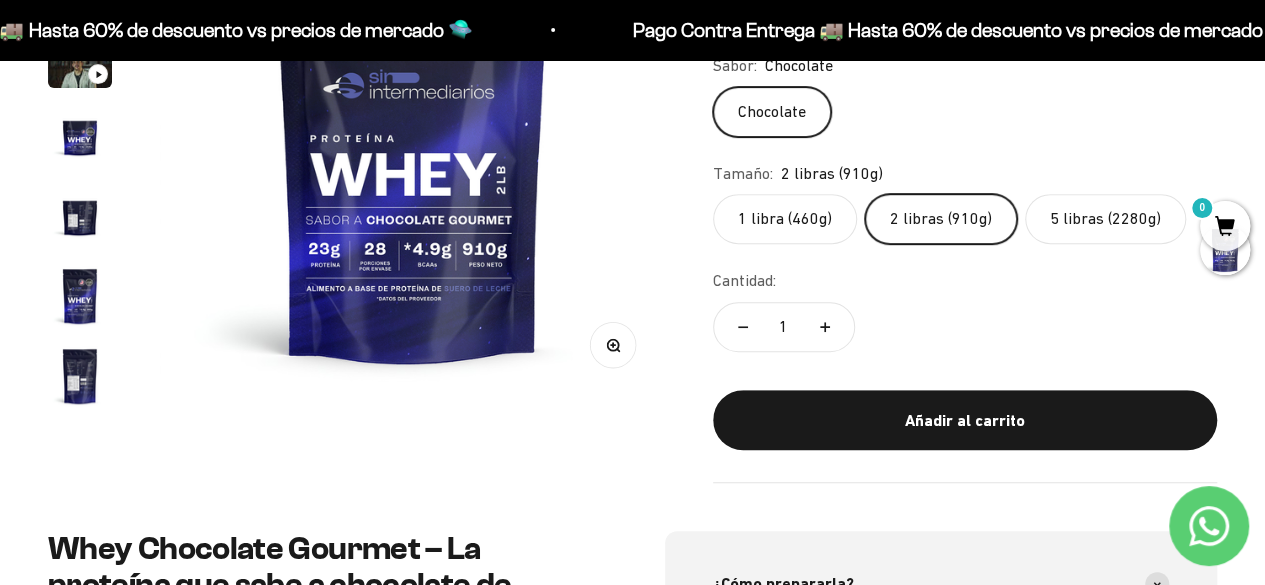 scroll, scrollTop: 0, scrollLeft: 0, axis: both 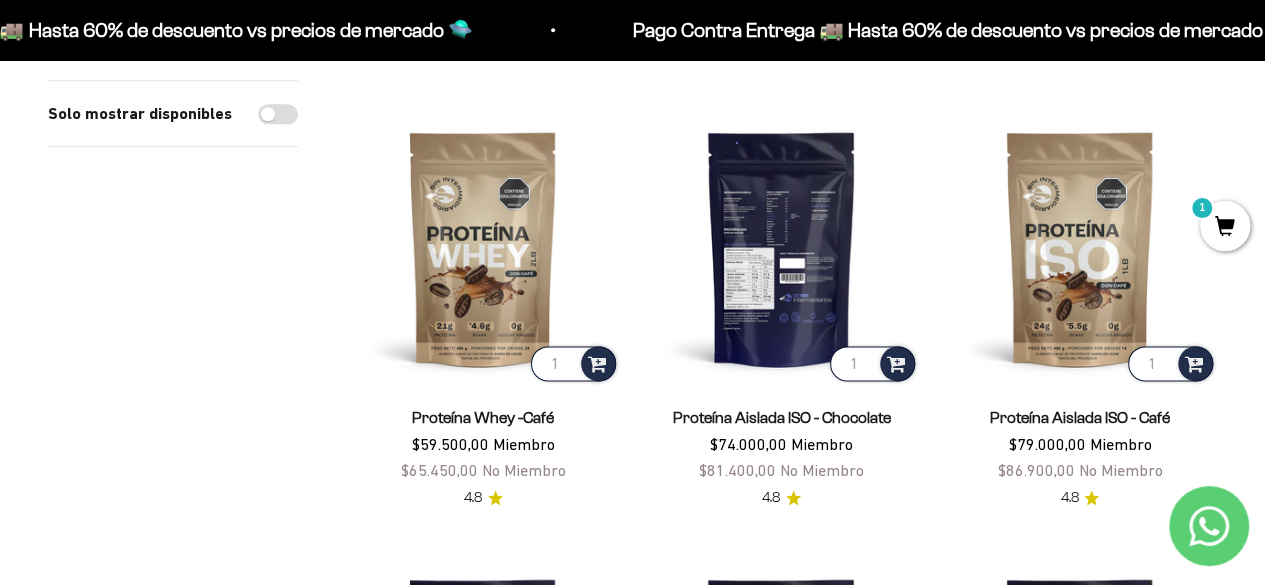 click at bounding box center [781, 248] 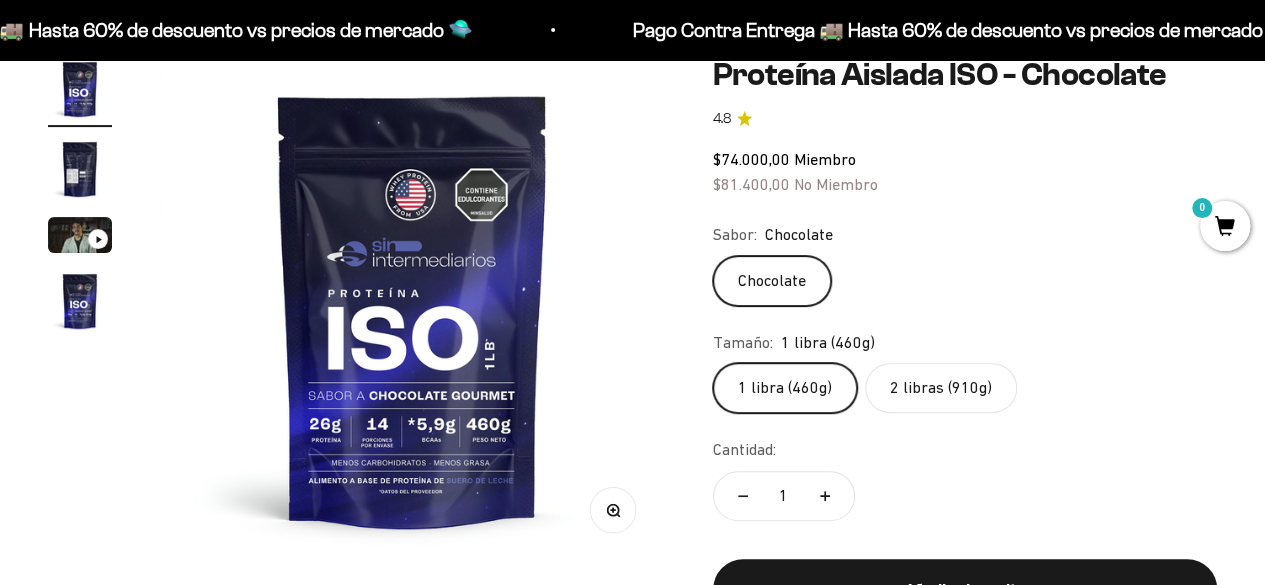 scroll, scrollTop: 200, scrollLeft: 0, axis: vertical 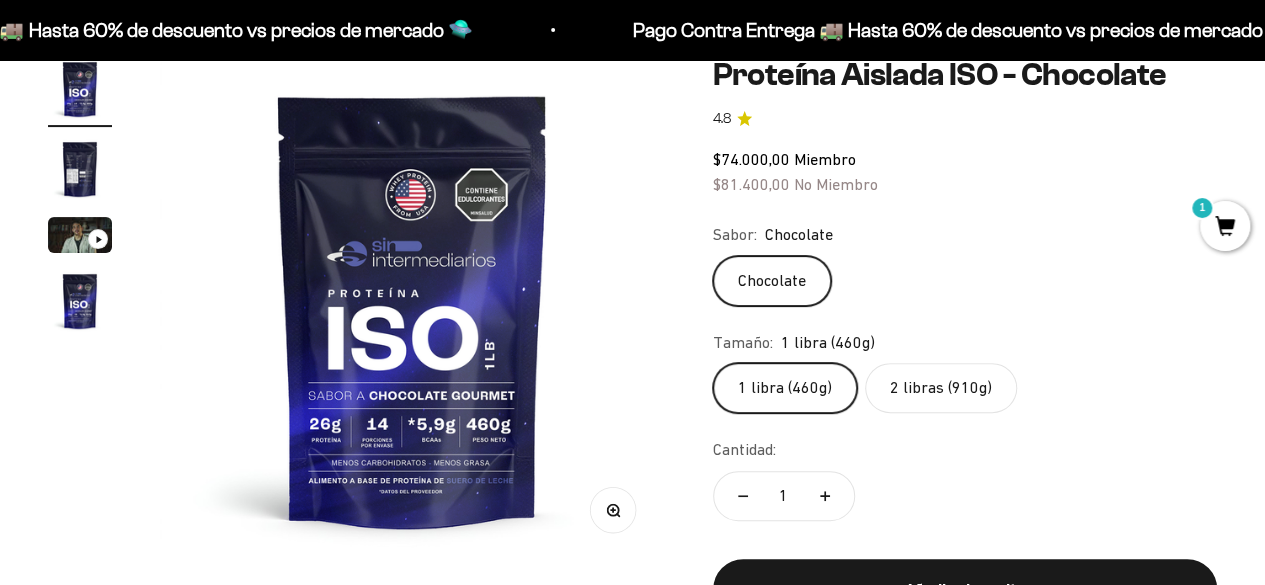 click on "2 libras (910g)" 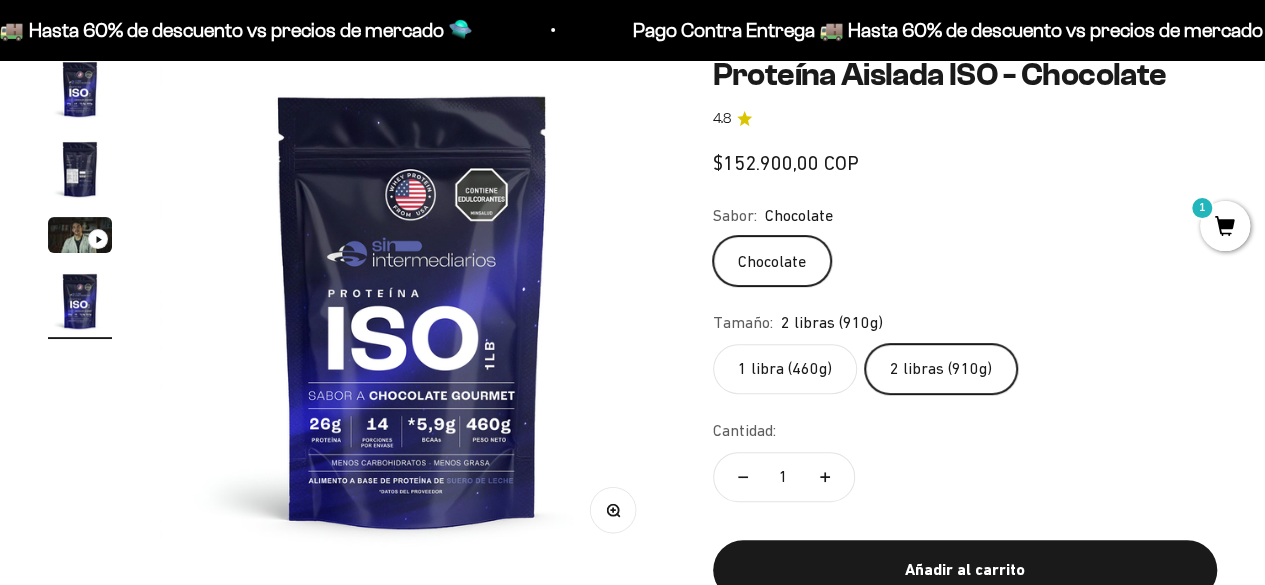 scroll, scrollTop: 0, scrollLeft: 1548, axis: horizontal 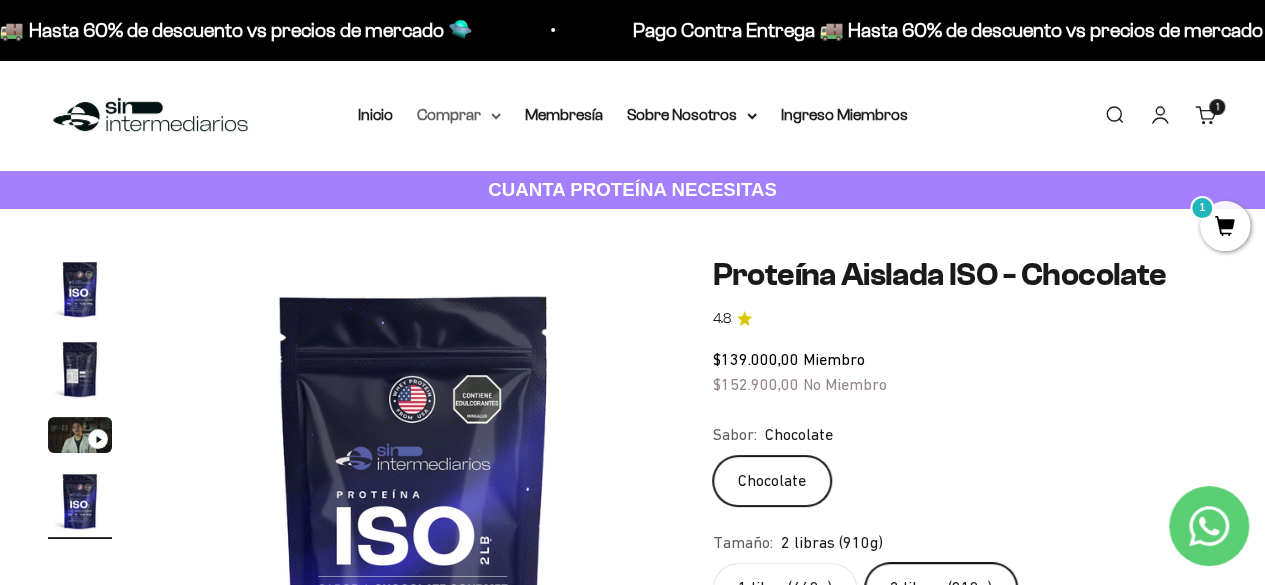 click on "Comprar" at bounding box center (459, 115) 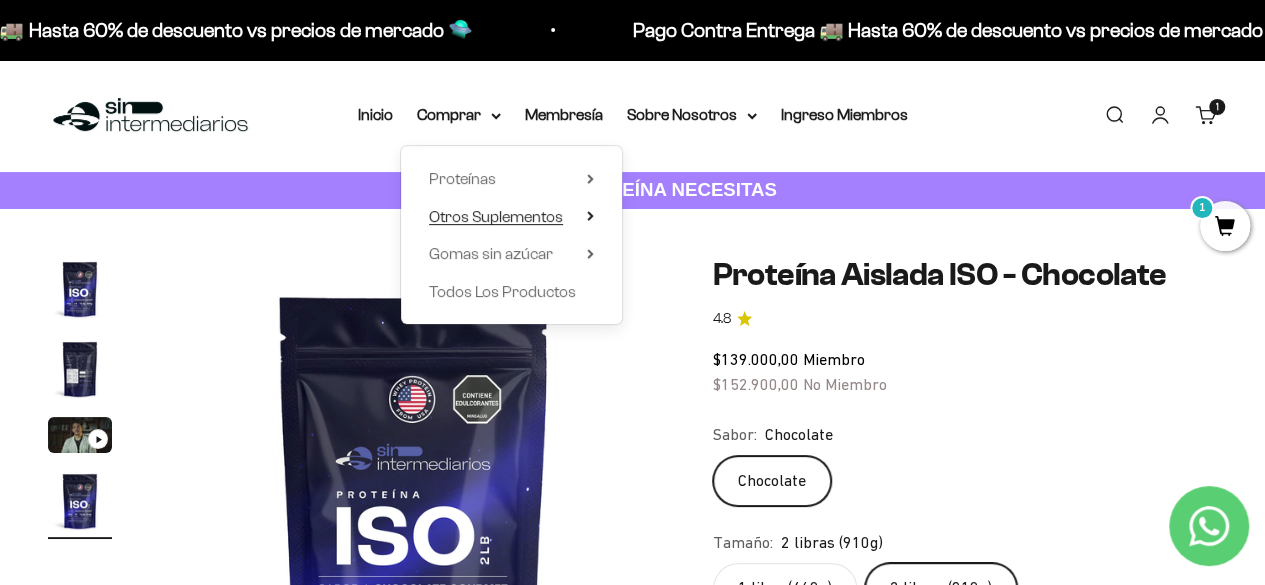 click on "Otros Suplementos" at bounding box center (496, 216) 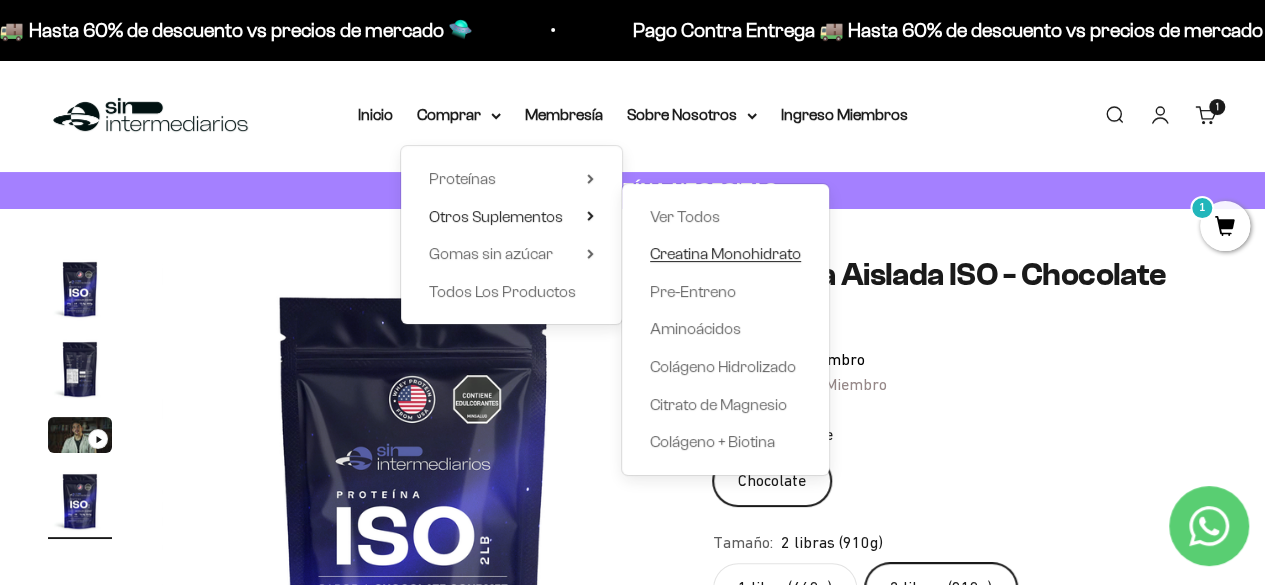 click on "Creatina Monohidrato" at bounding box center (725, 253) 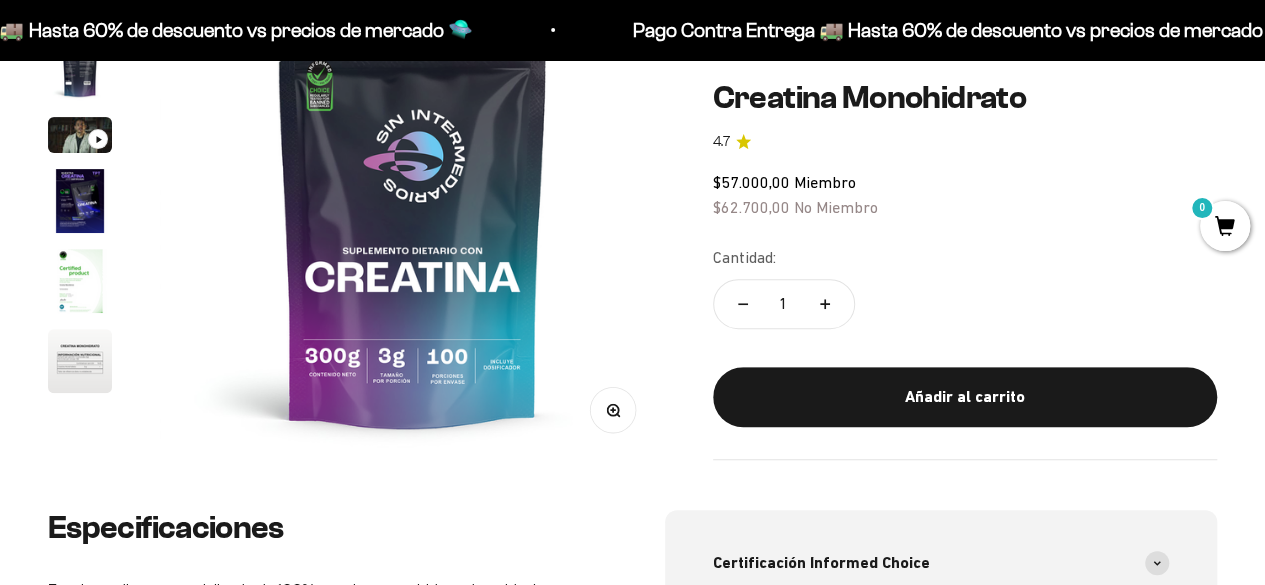 scroll, scrollTop: 300, scrollLeft: 0, axis: vertical 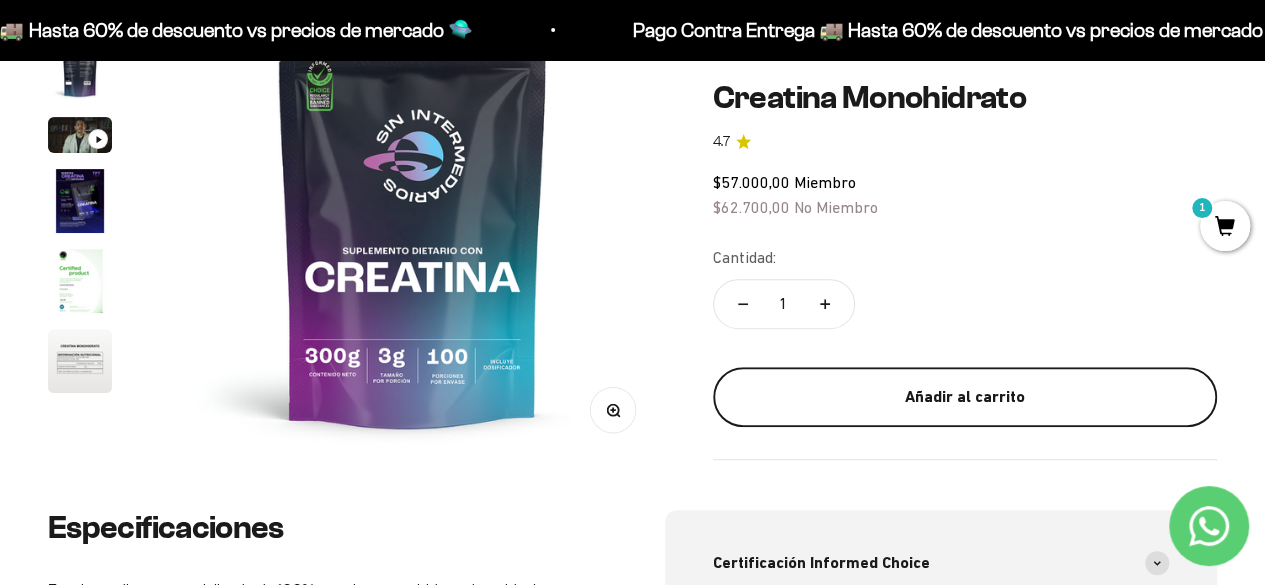 click on "Añadir al carrito" at bounding box center (965, 397) 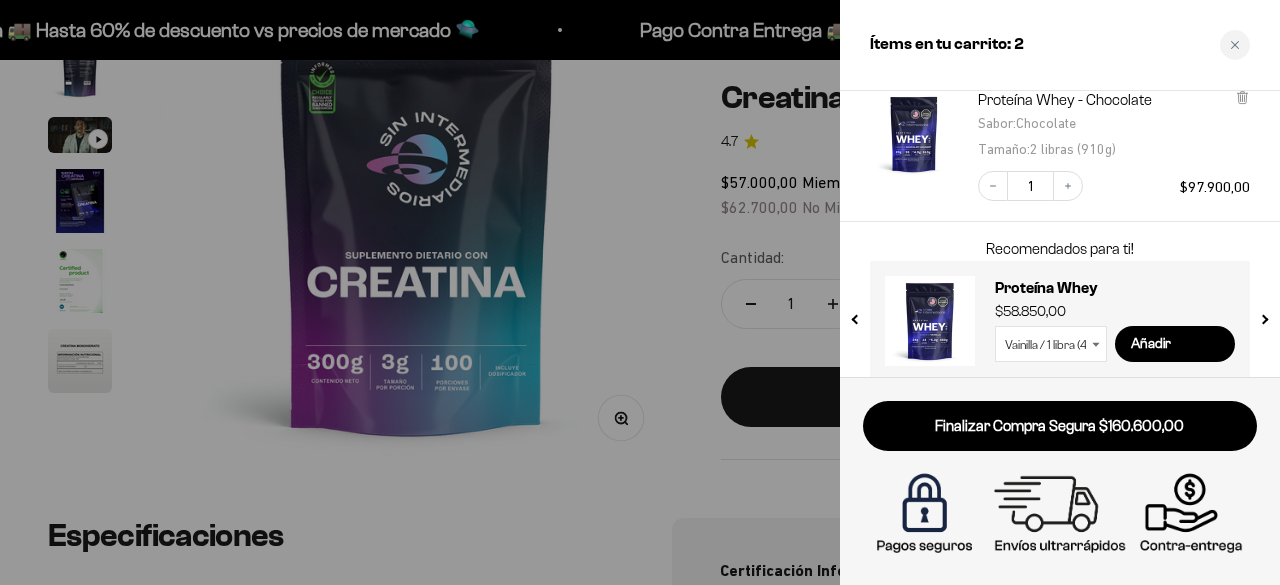 scroll, scrollTop: 280, scrollLeft: 0, axis: vertical 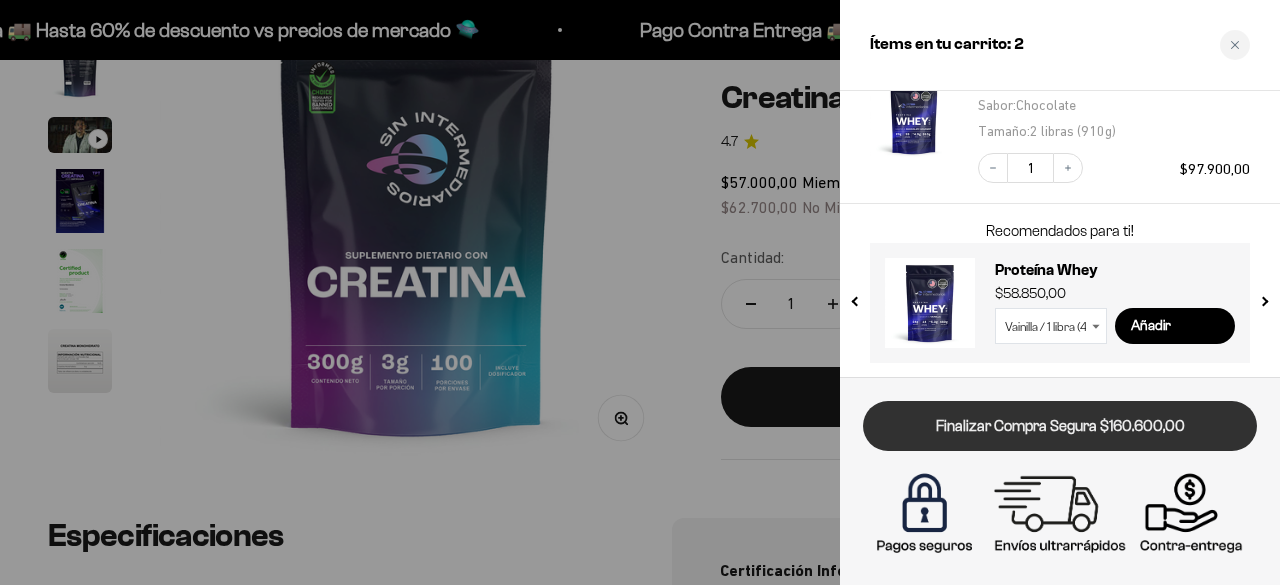 click on "Finalizar Compra Segura $160.600,00" at bounding box center [1060, 426] 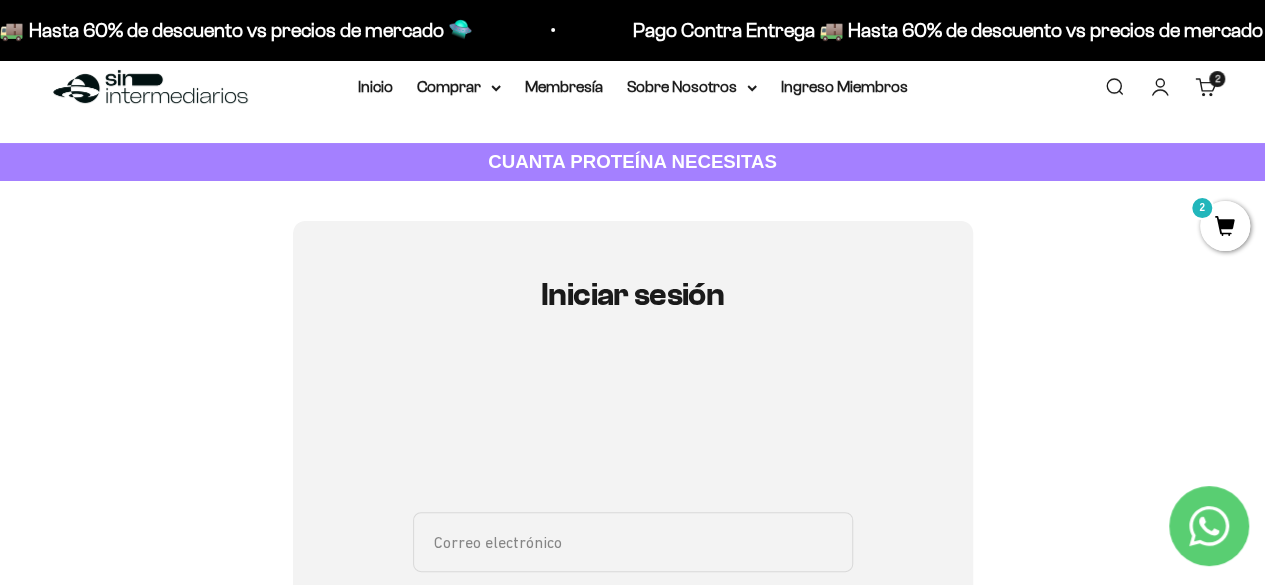 scroll, scrollTop: 0, scrollLeft: 0, axis: both 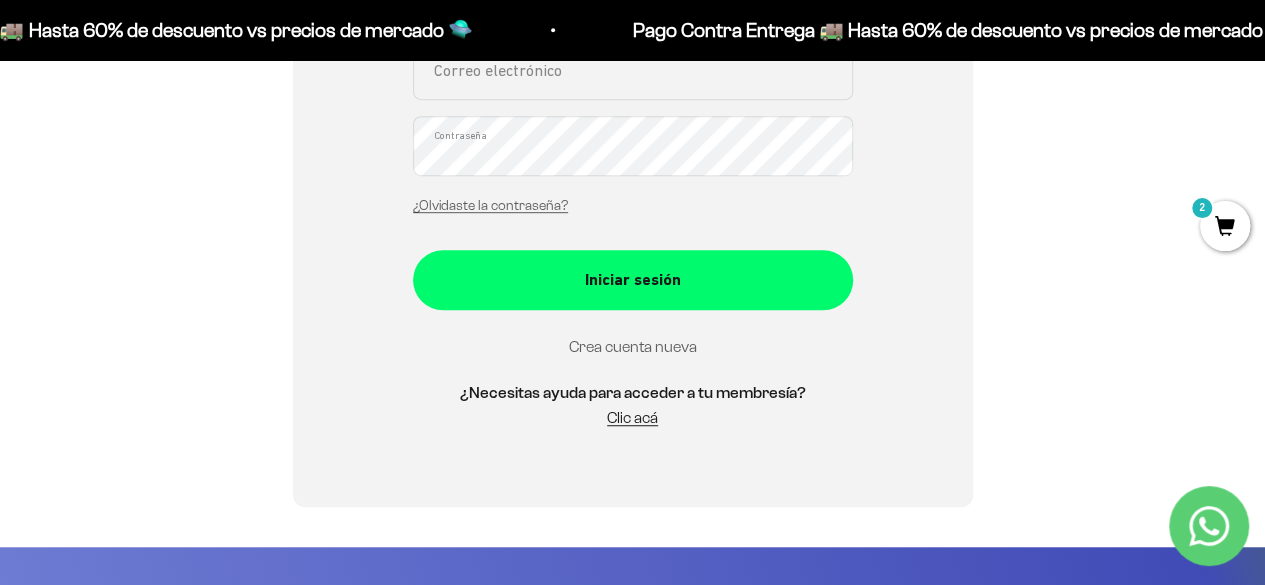 click on "Crea cuenta nueva" at bounding box center (633, 346) 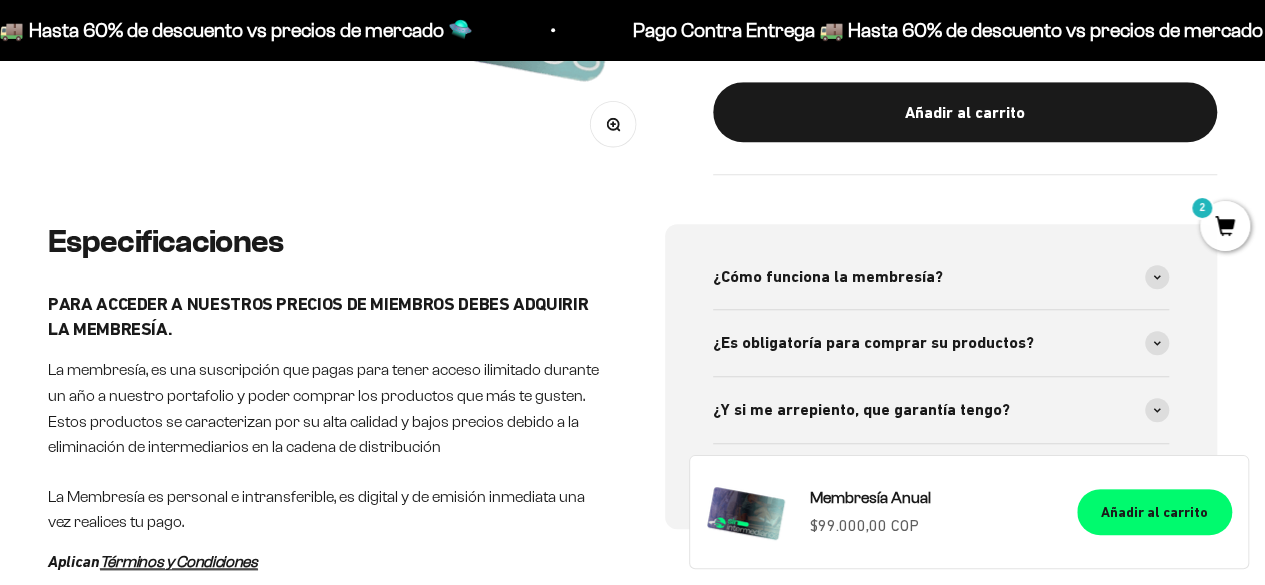 scroll, scrollTop: 1498, scrollLeft: 0, axis: vertical 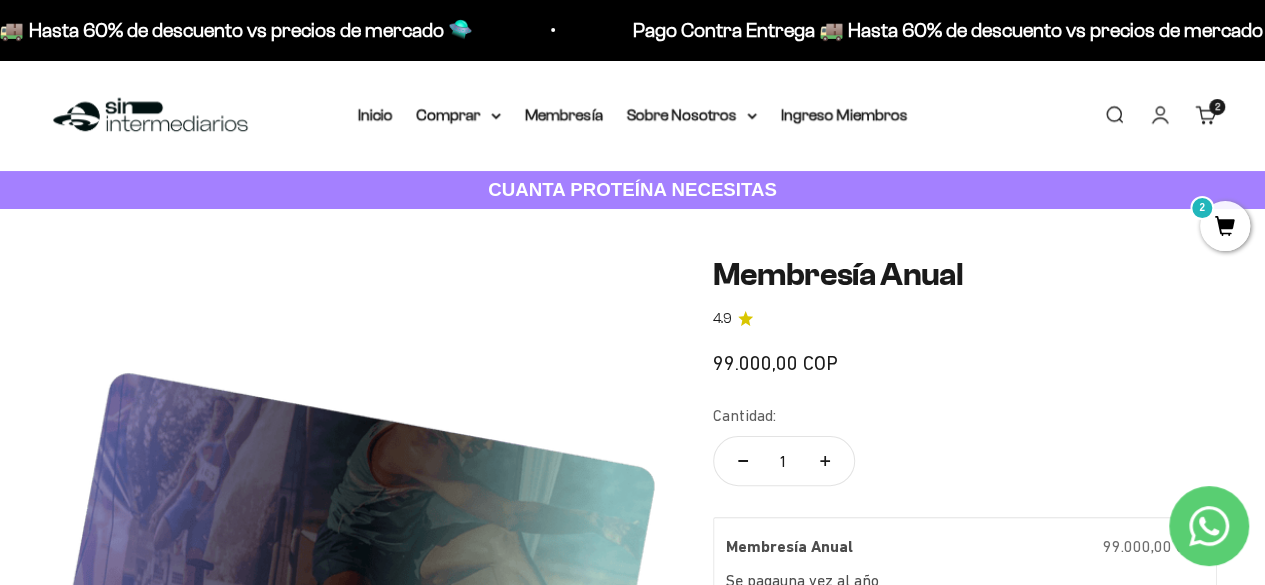 click on "Inicio
Comprar
Proteínas
Ver Todos
Whey
Iso
Vegan" at bounding box center [633, 115] 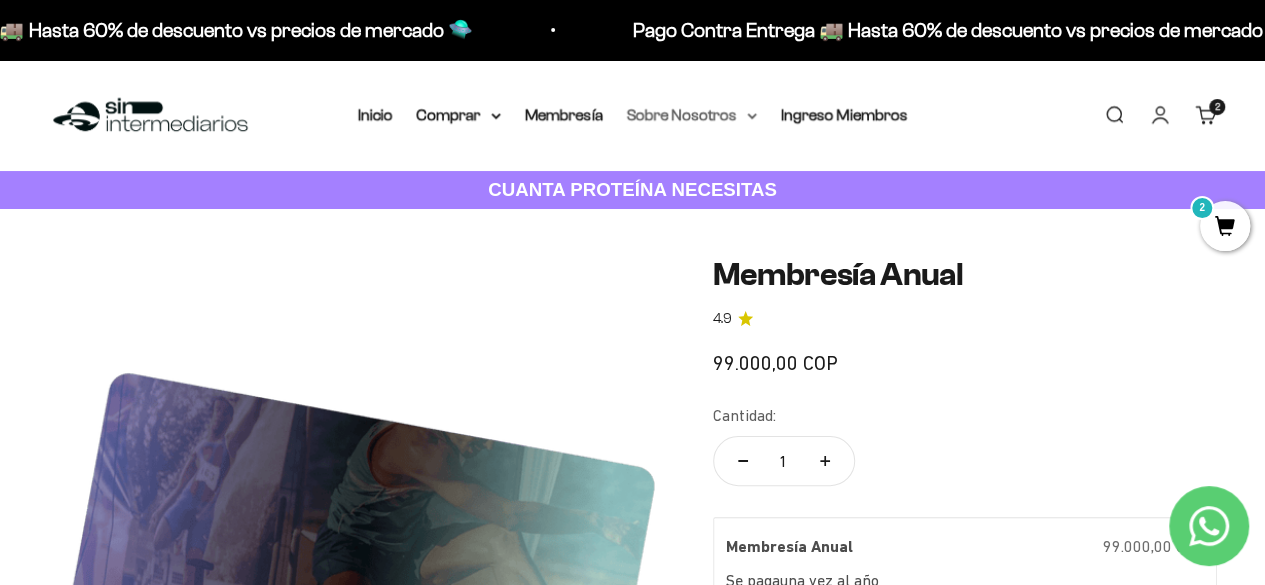 click on "Sobre Nosotros" at bounding box center (692, 115) 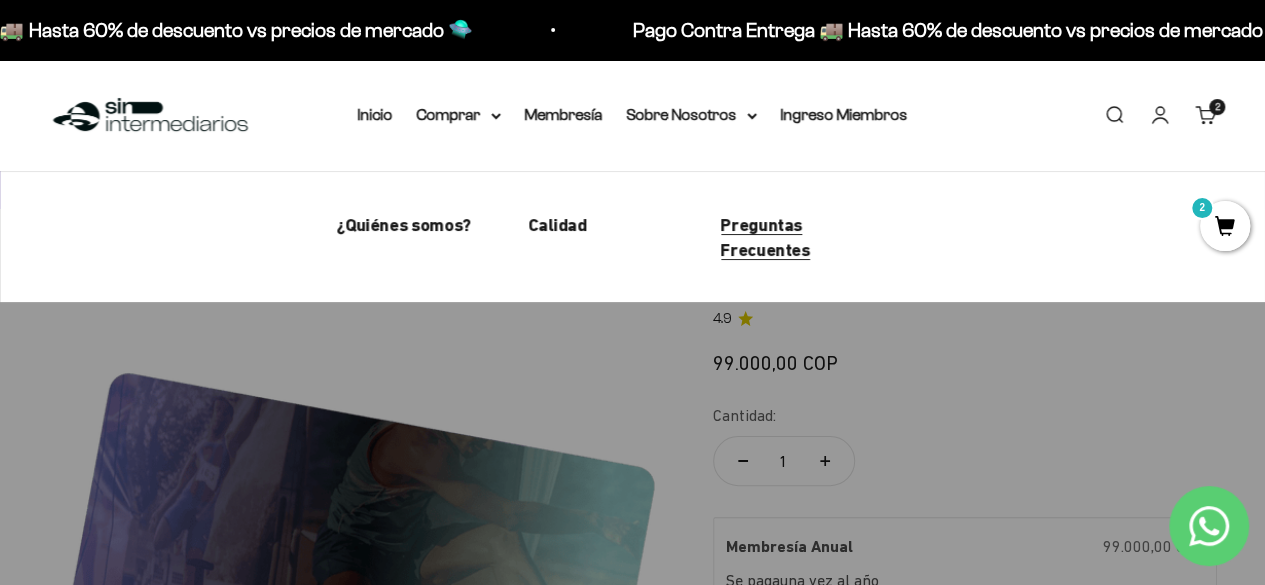 drag, startPoint x: 740, startPoint y: 116, endPoint x: 724, endPoint y: 247, distance: 131.97348 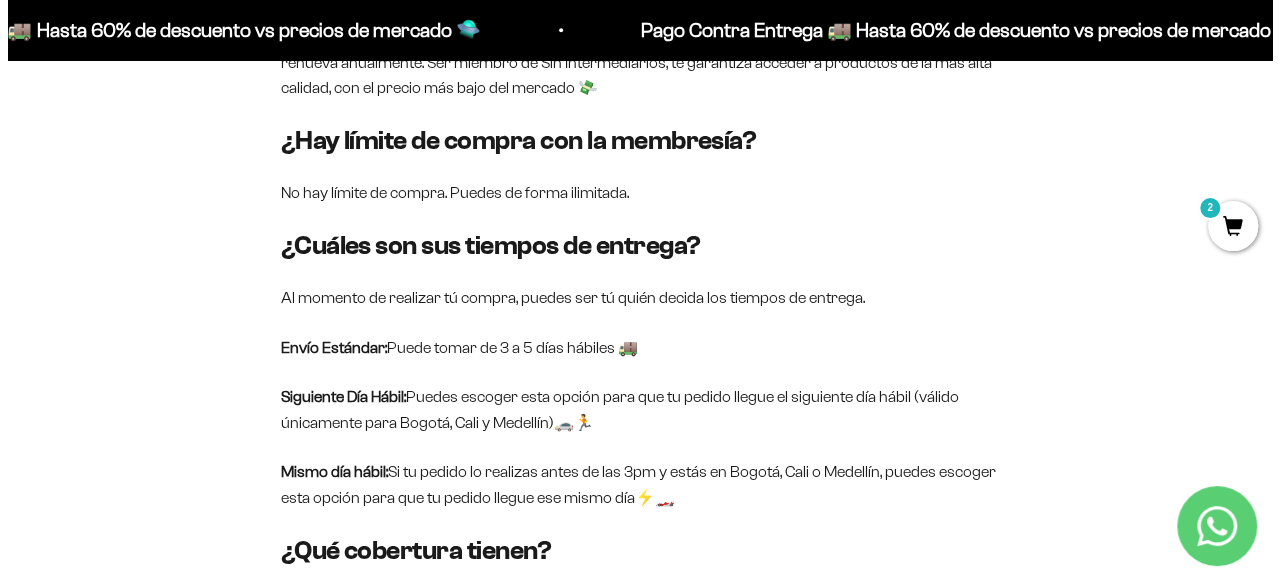 scroll, scrollTop: 1300, scrollLeft: 0, axis: vertical 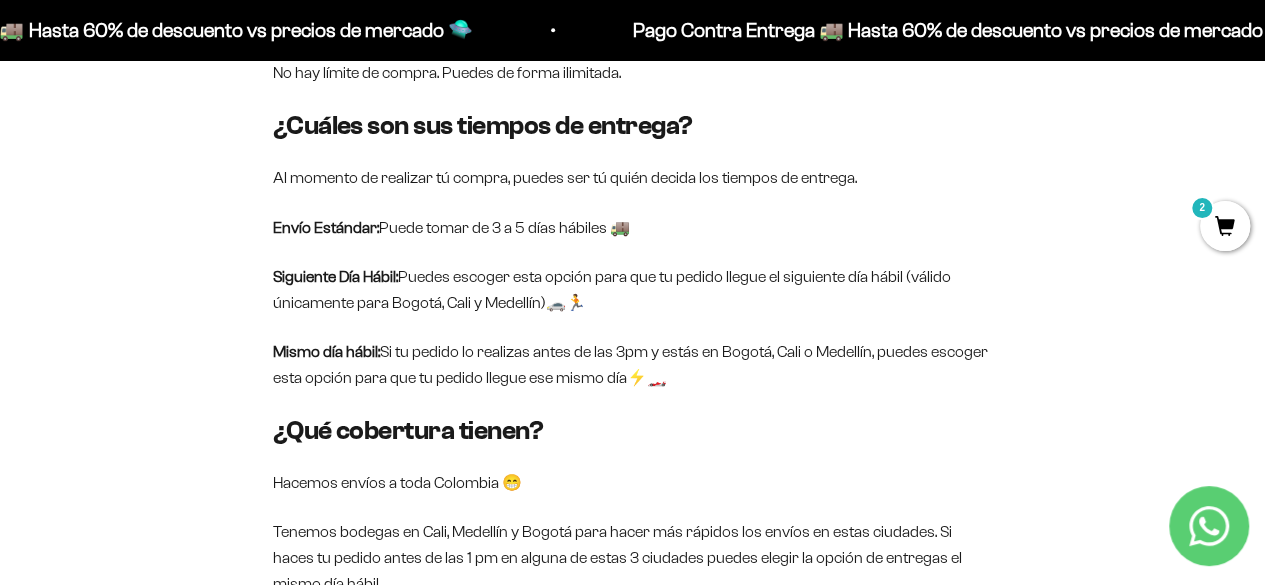 click on "2" at bounding box center [1225, 226] 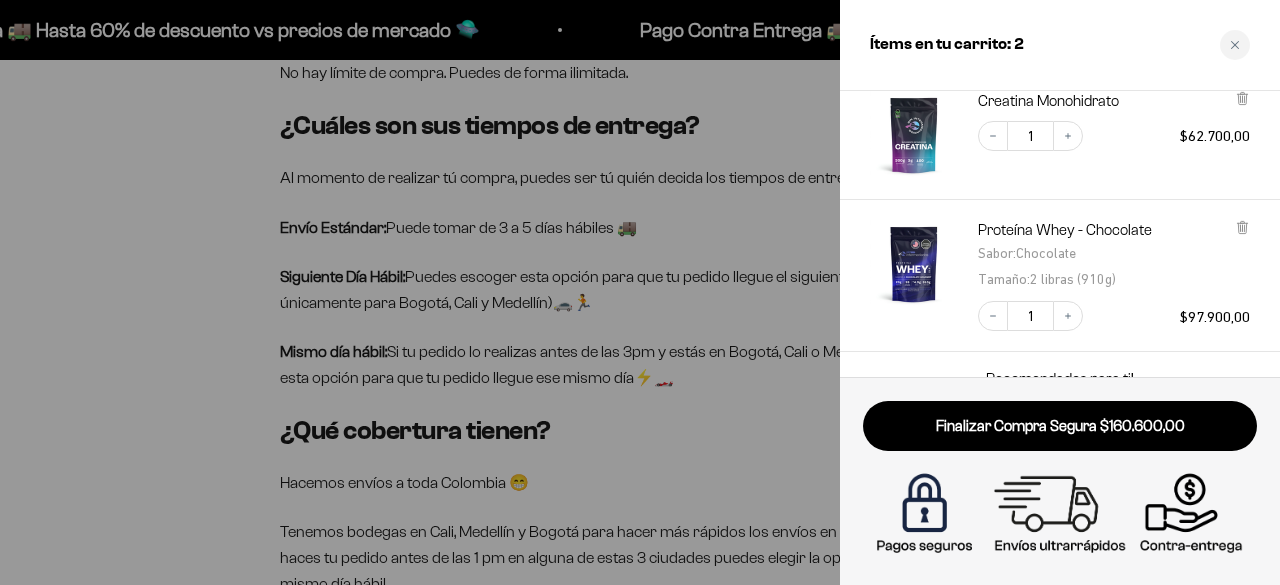 scroll, scrollTop: 200, scrollLeft: 0, axis: vertical 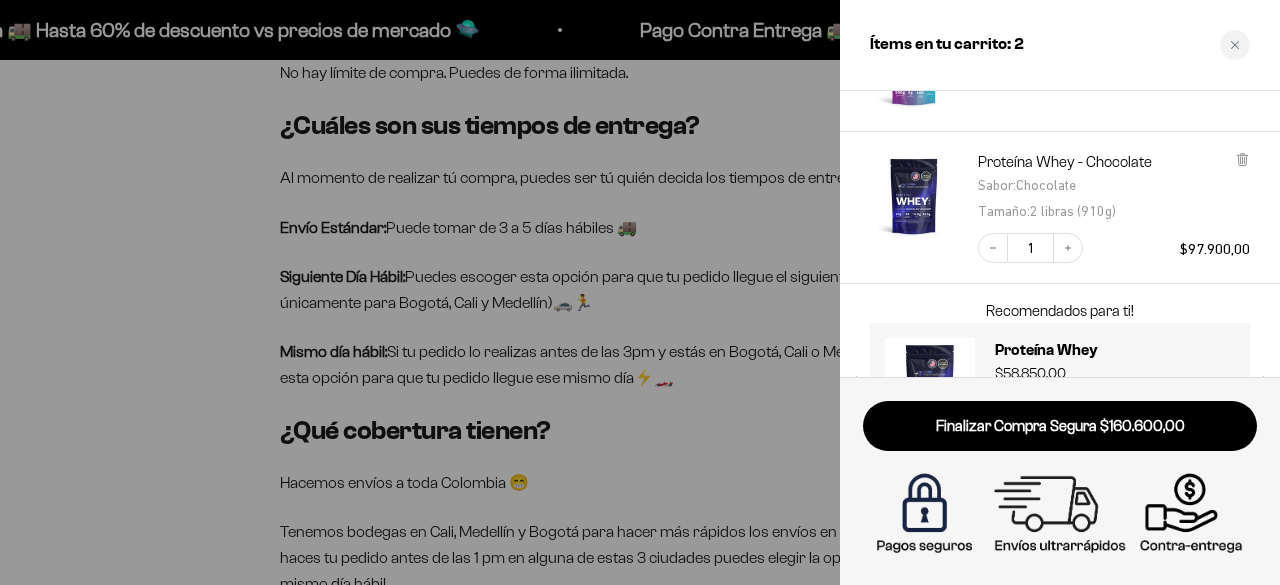 click at bounding box center [914, 196] 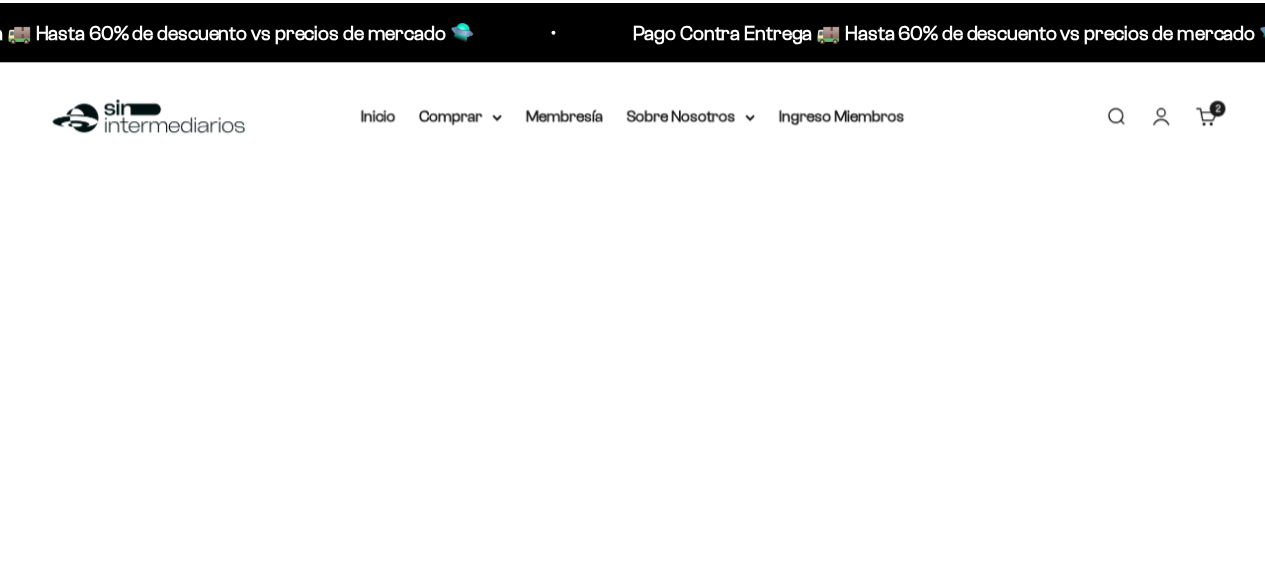 scroll, scrollTop: 659, scrollLeft: 0, axis: vertical 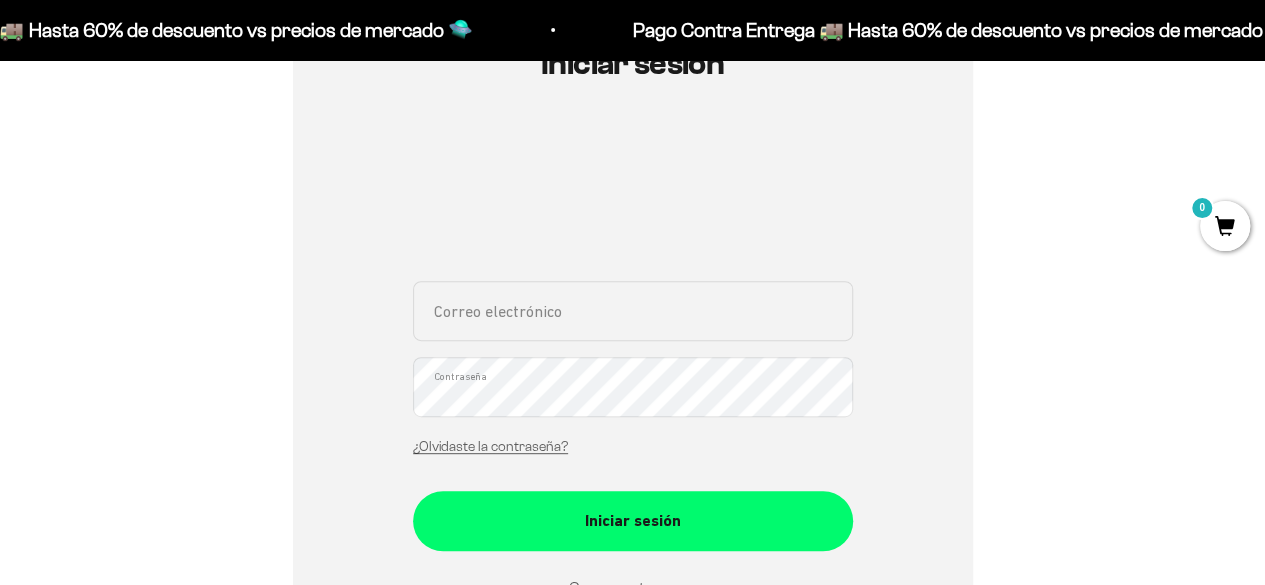 click on "Correo electrónico" at bounding box center [633, 311] 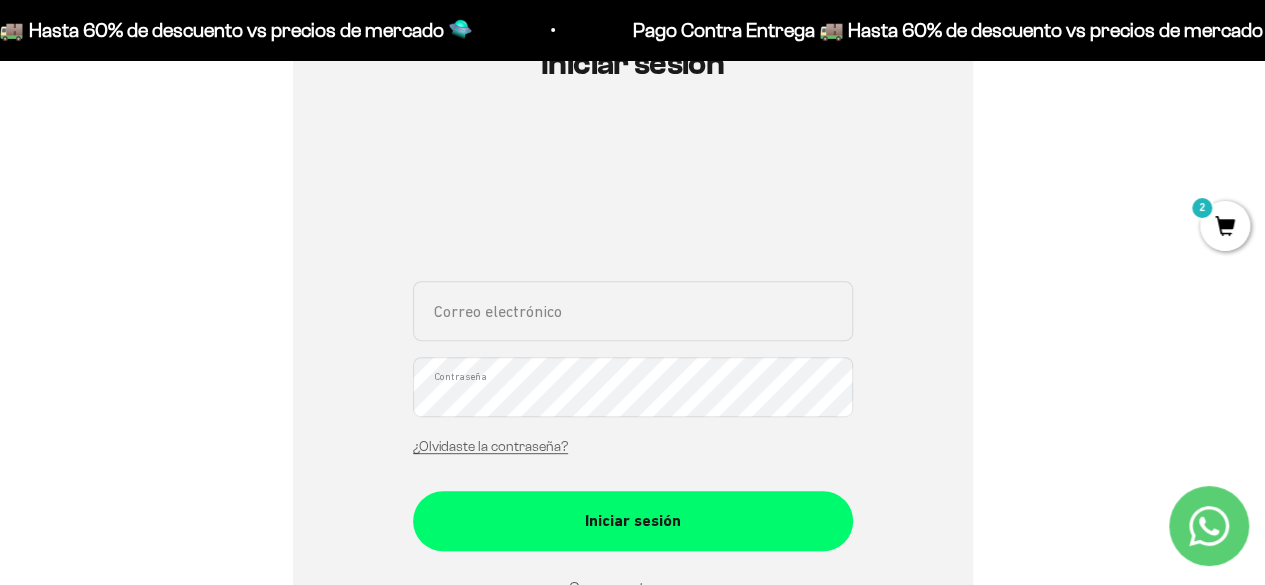 click on "Correo electrónico" at bounding box center [633, 311] 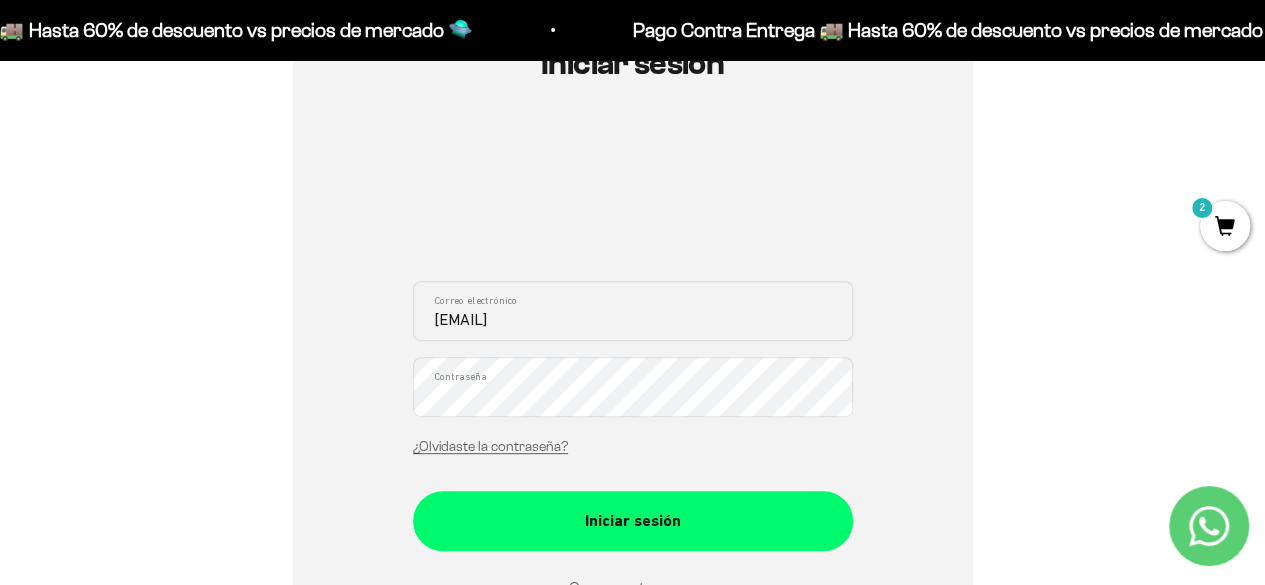 type on "CAMILO.BONILLA@OUTLOOK.COM" 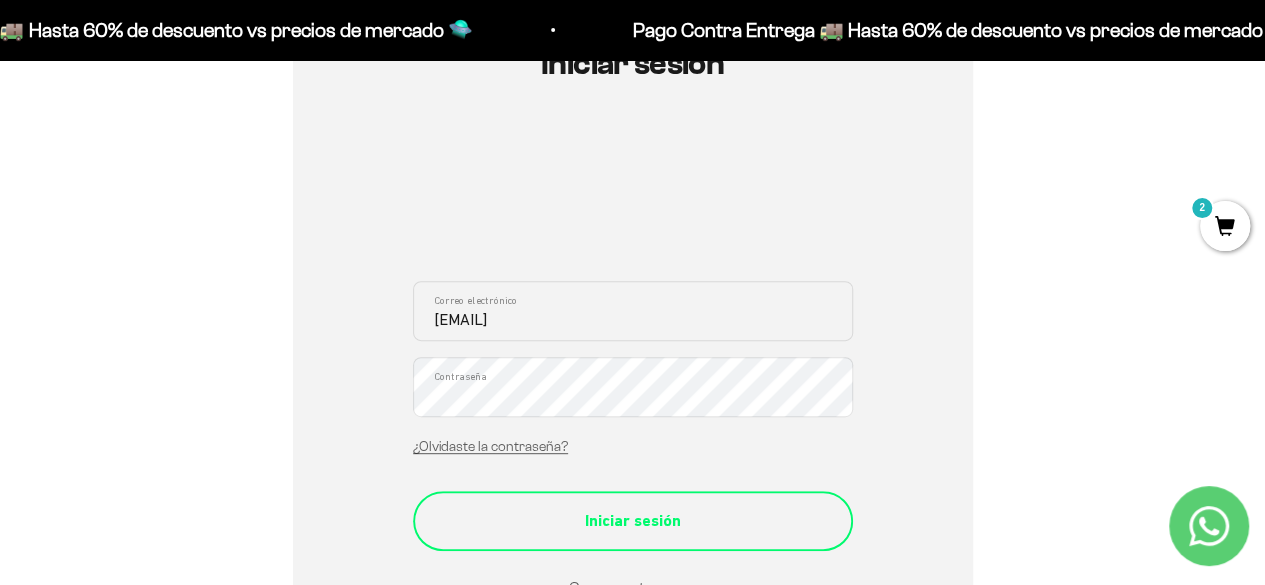 click on "Iniciar sesión" at bounding box center (633, 521) 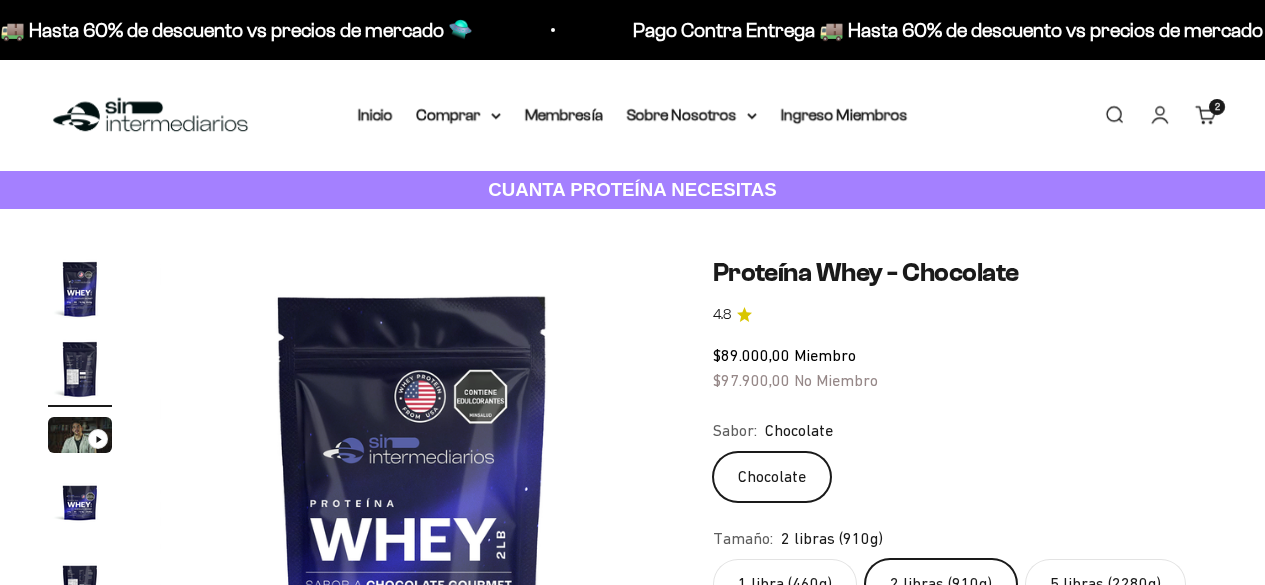 scroll, scrollTop: 300, scrollLeft: 0, axis: vertical 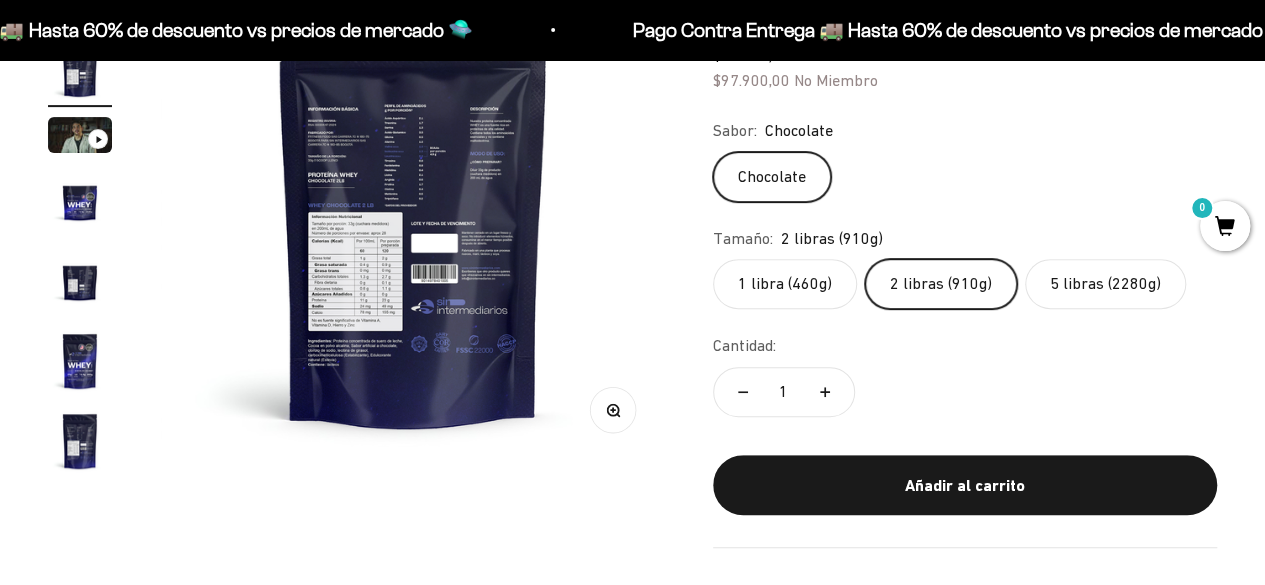 click at bounding box center [413, 209] 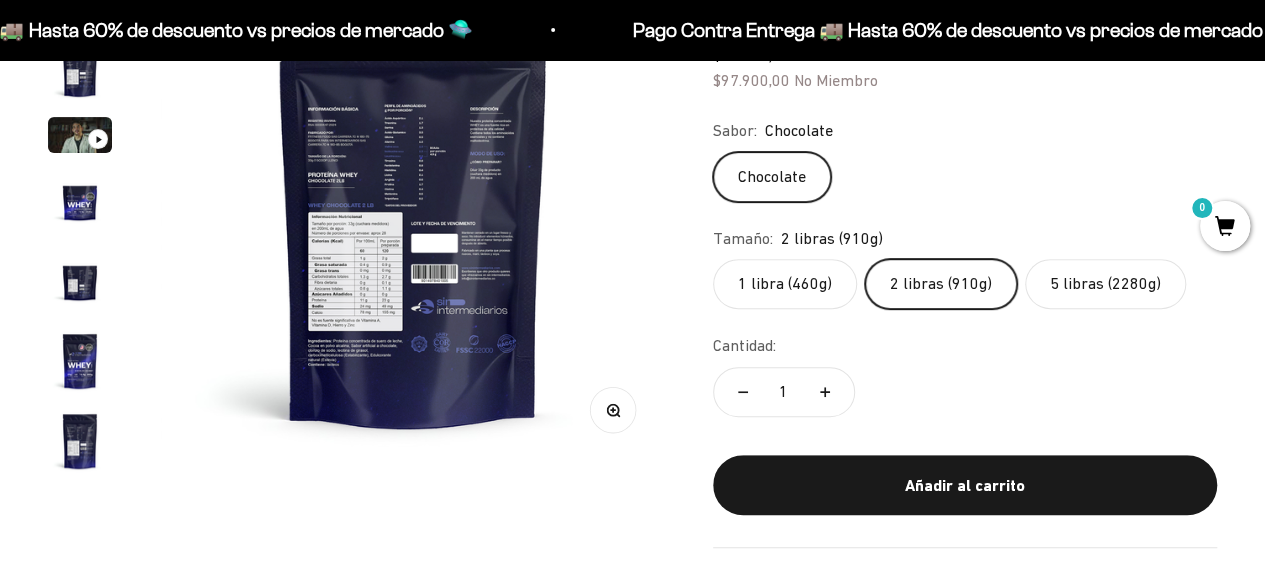 scroll, scrollTop: 200, scrollLeft: 0, axis: vertical 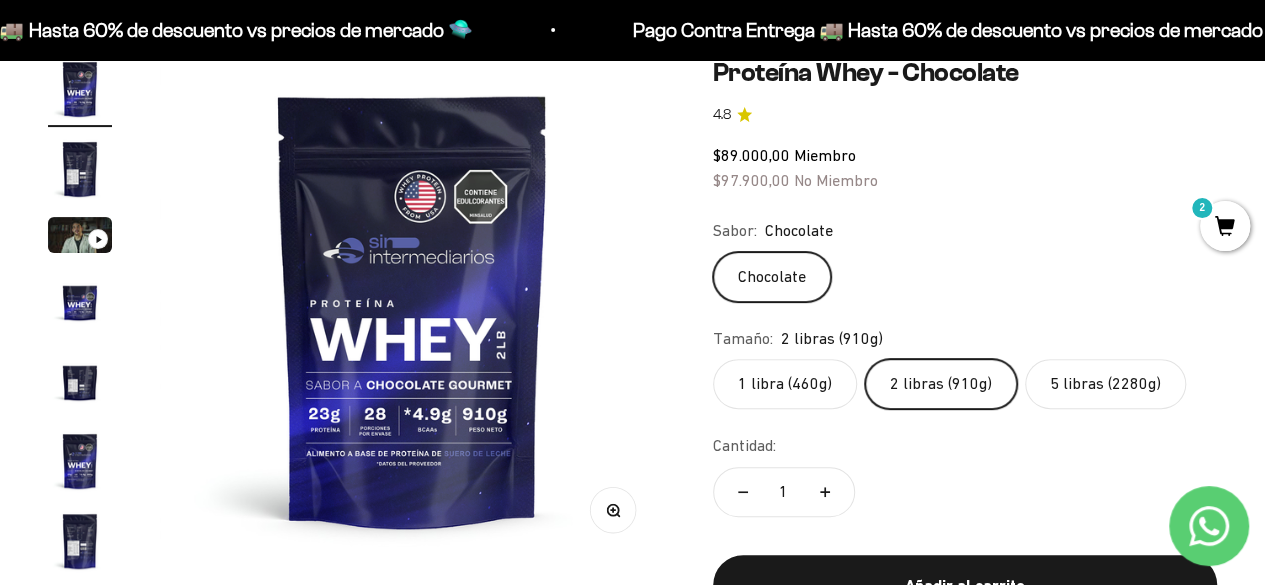 click at bounding box center (412, 309) 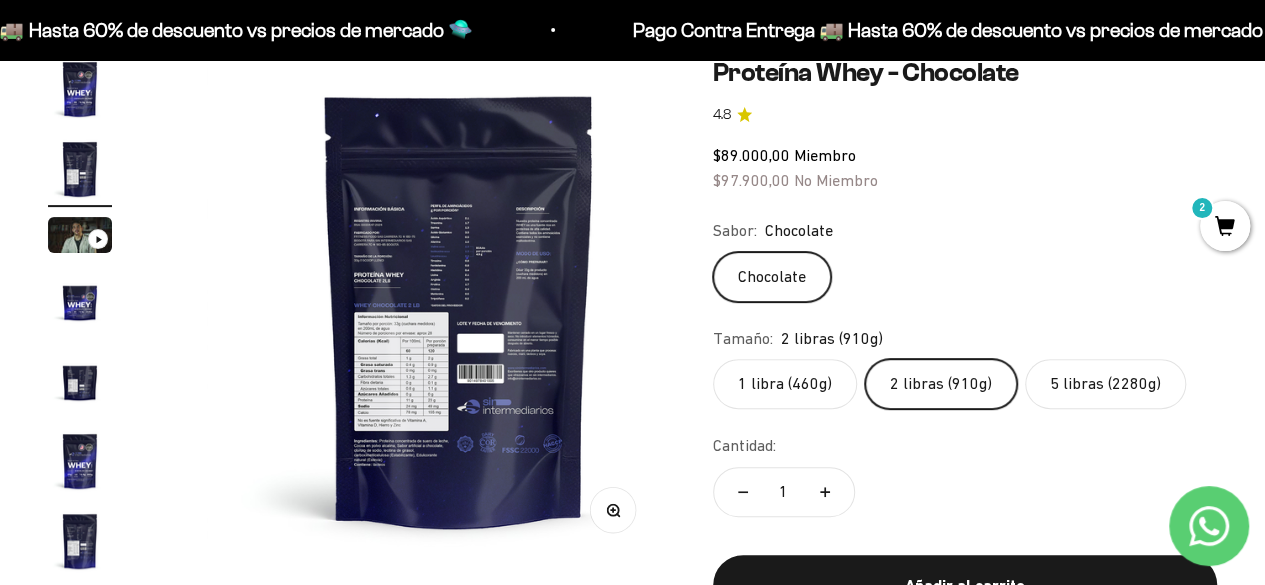 scroll, scrollTop: 0, scrollLeft: 516, axis: horizontal 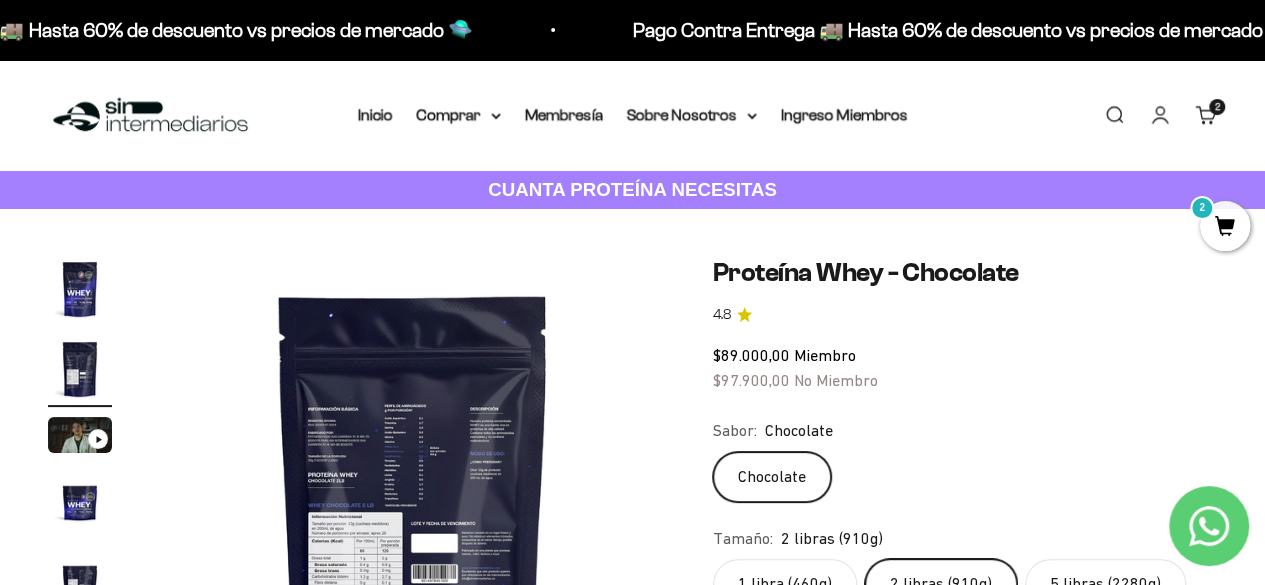 click on "2" at bounding box center [1225, 226] 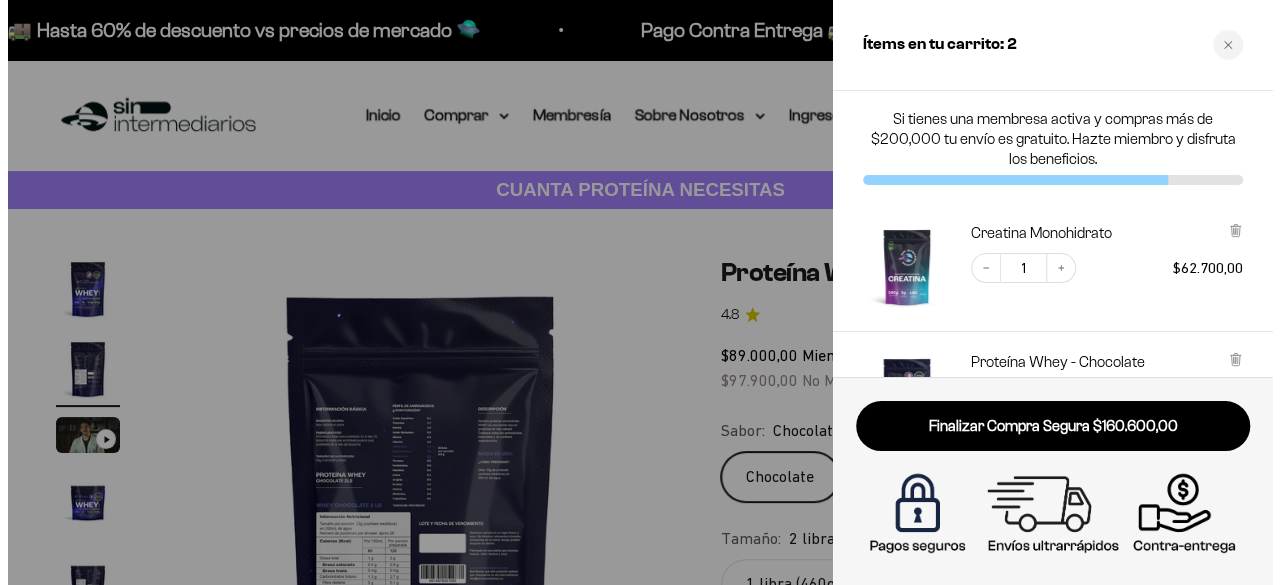 scroll, scrollTop: 0, scrollLeft: 524, axis: horizontal 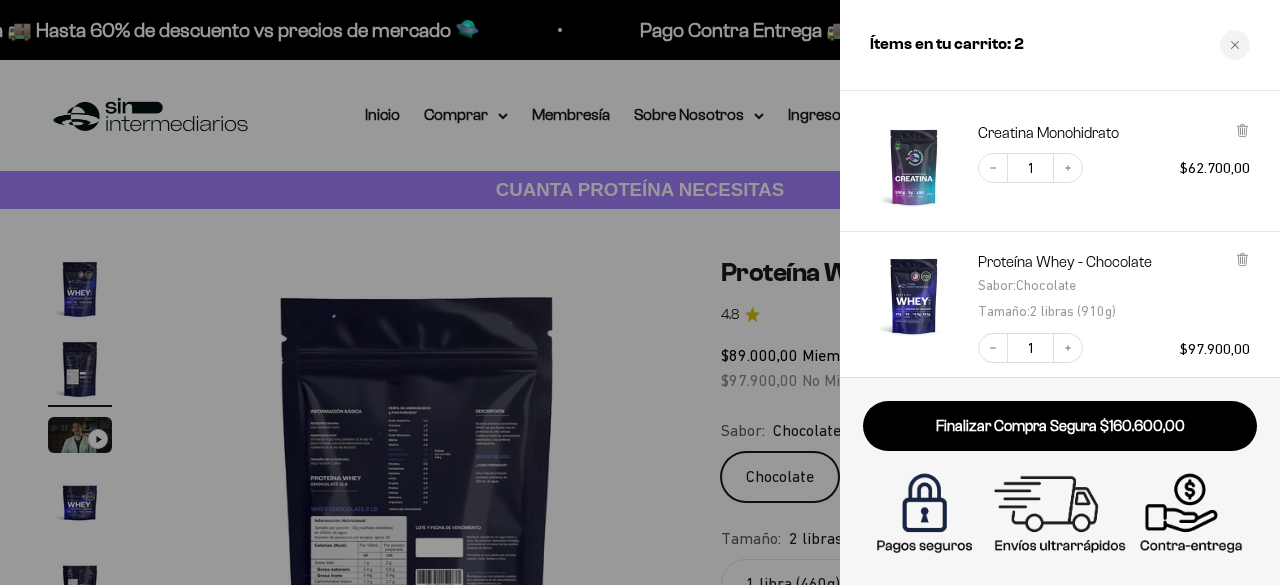 click at bounding box center [914, 167] 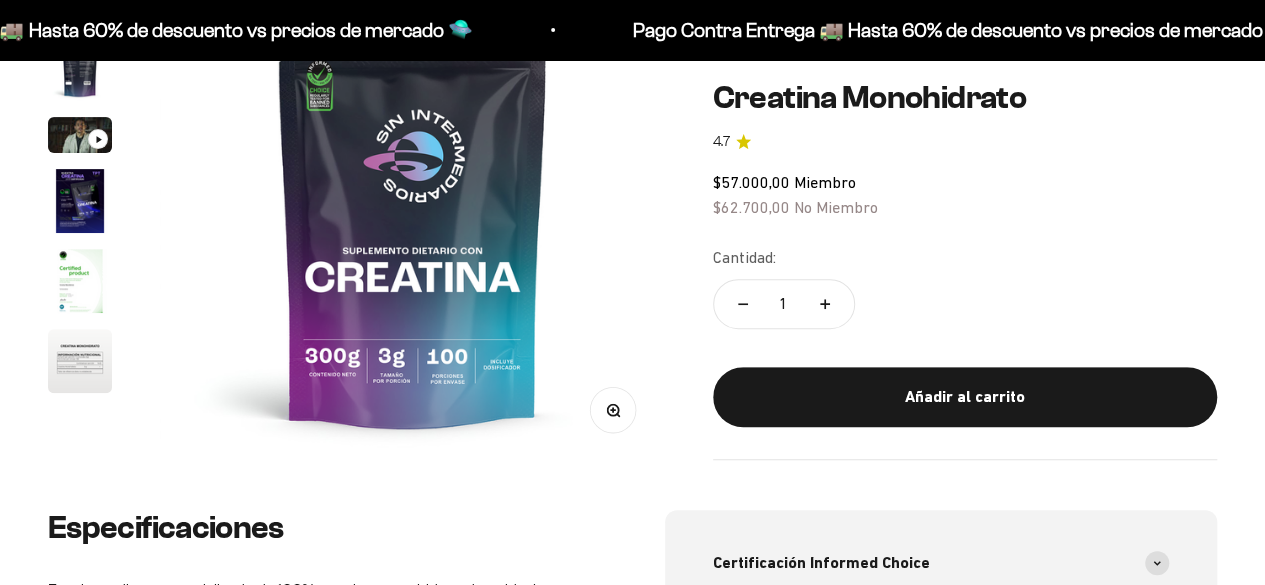 scroll, scrollTop: 300, scrollLeft: 0, axis: vertical 